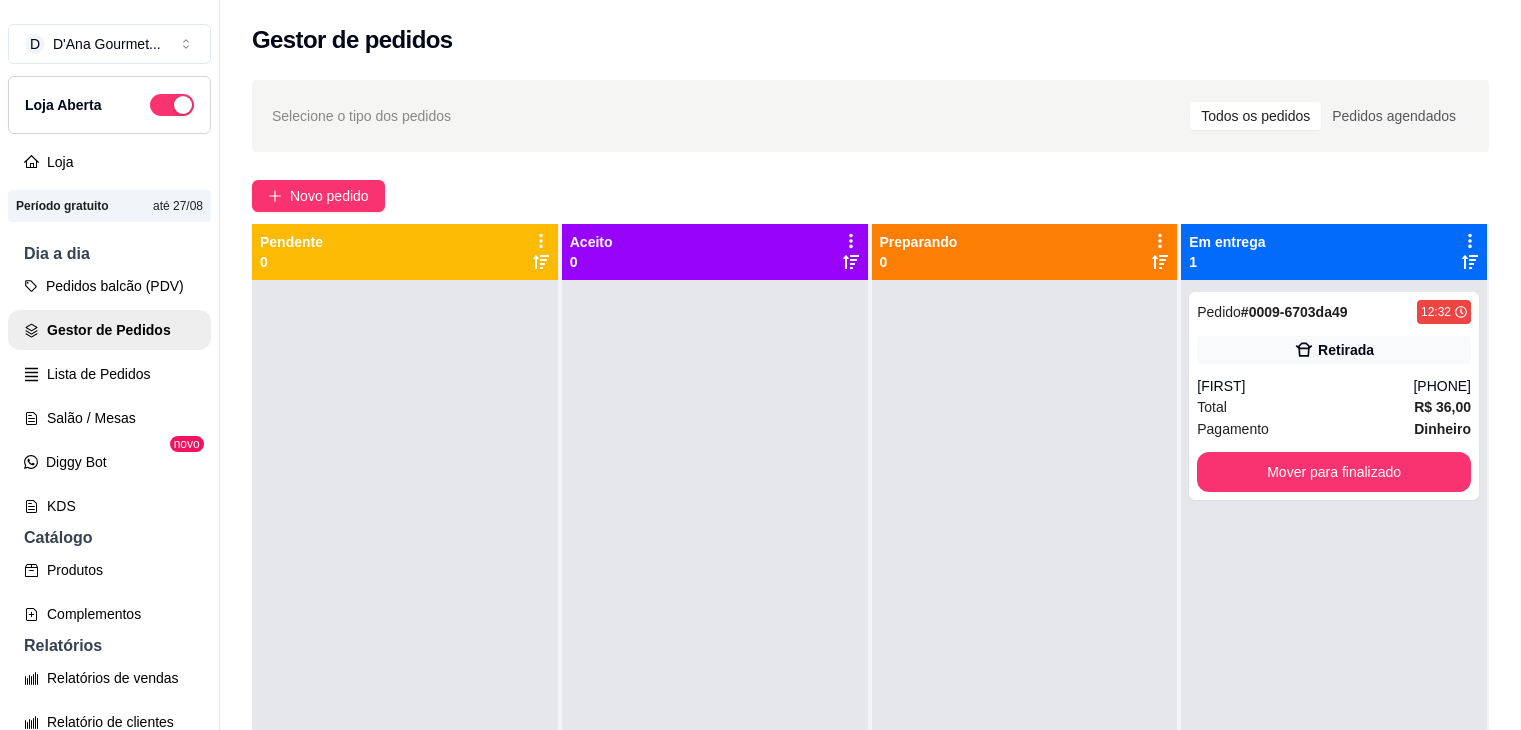 scroll, scrollTop: 0, scrollLeft: 0, axis: both 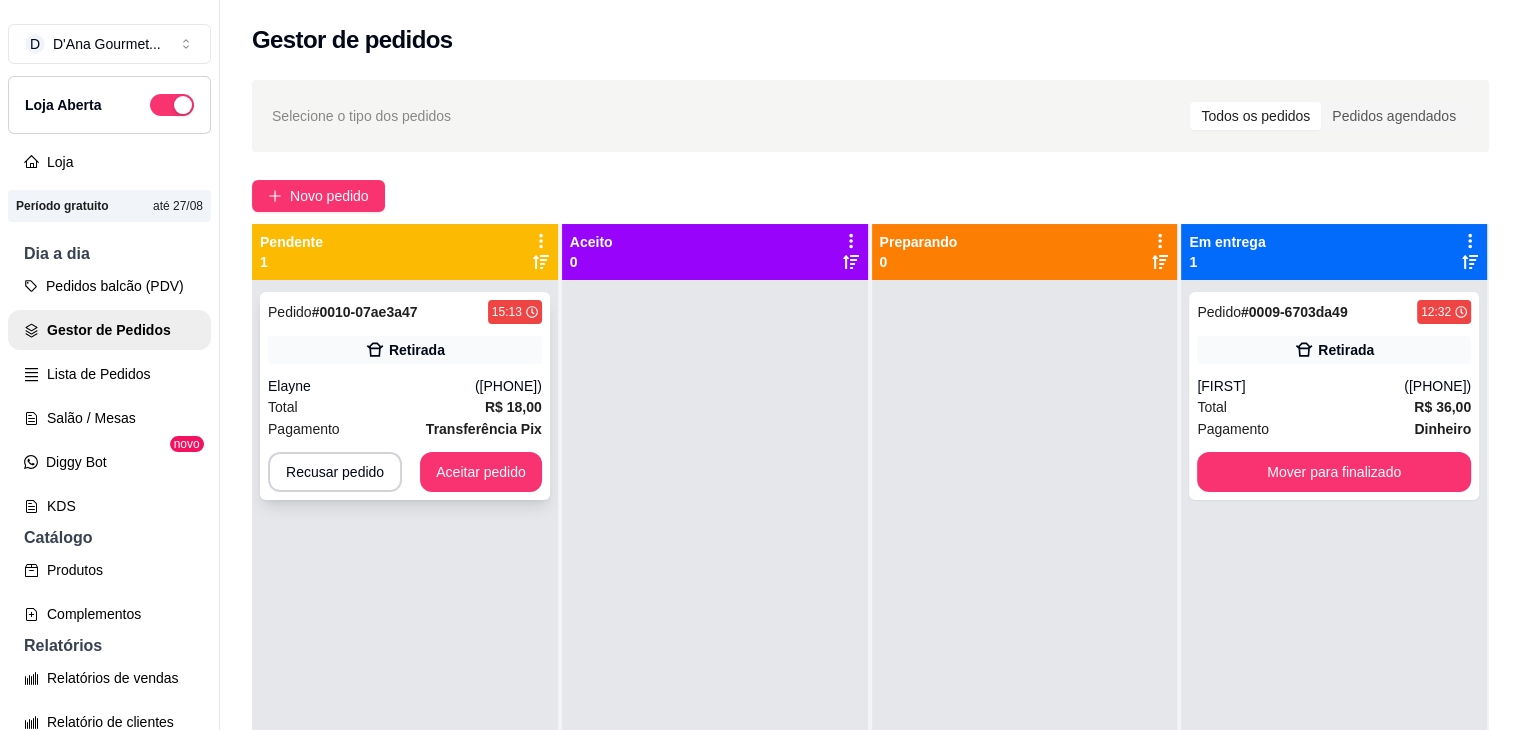 click on "Pedido  # 0010-07ae3a47 15:13 Retirada [NAME] ([PHONE]) Total R$ 18,00 Pagamento Transferência Pix Recusar pedido Aceitar pedido" at bounding box center [405, 396] 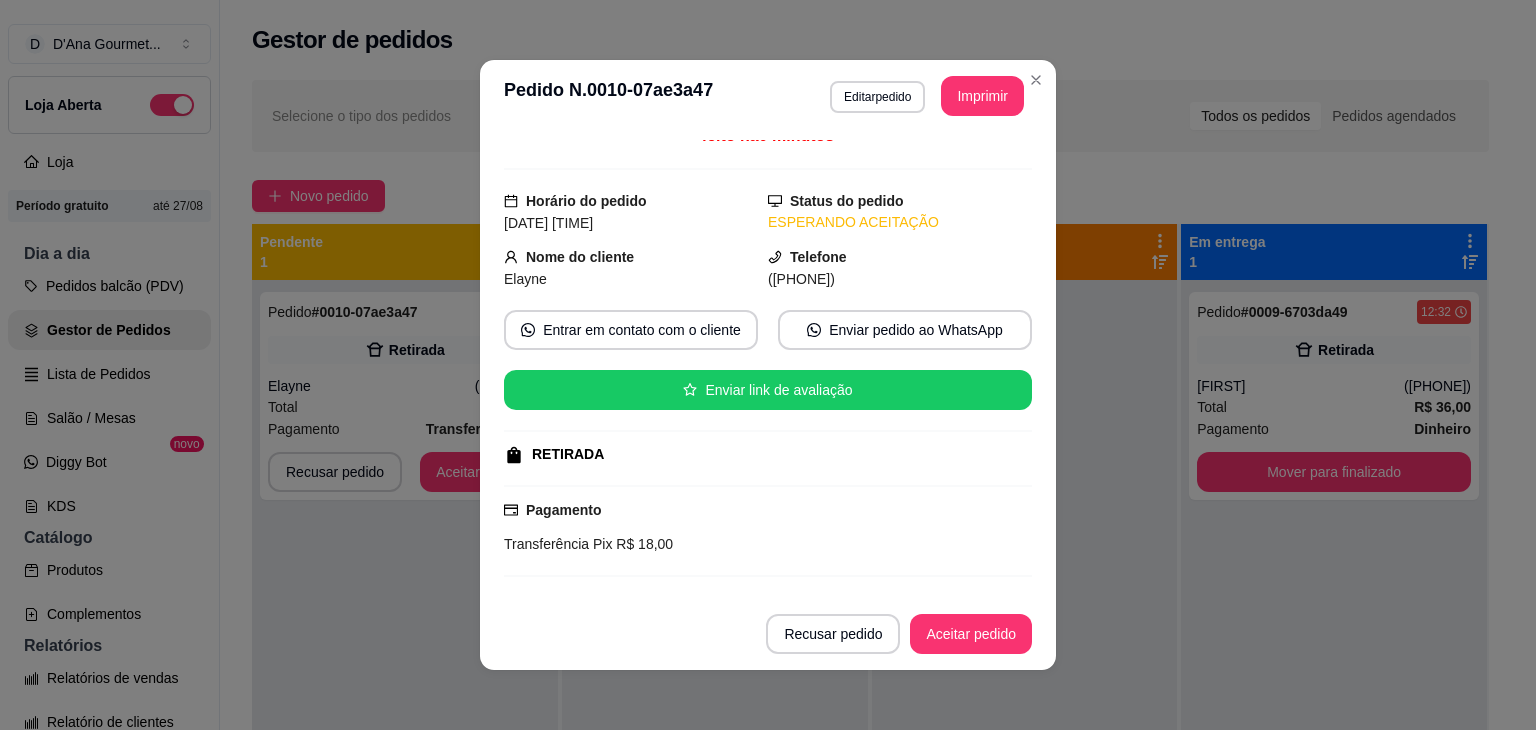 scroll, scrollTop: 0, scrollLeft: 0, axis: both 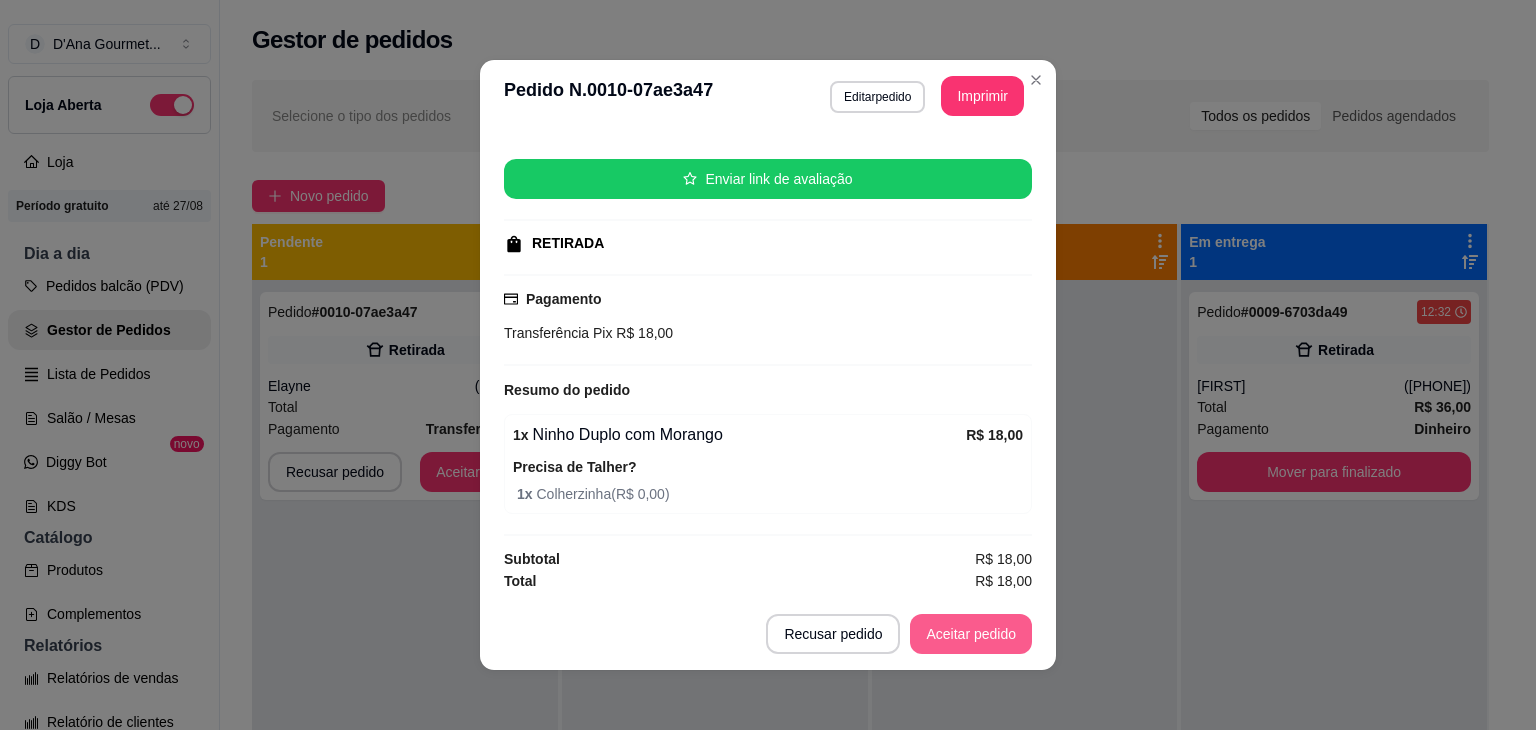 click on "Aceitar pedido" at bounding box center (971, 634) 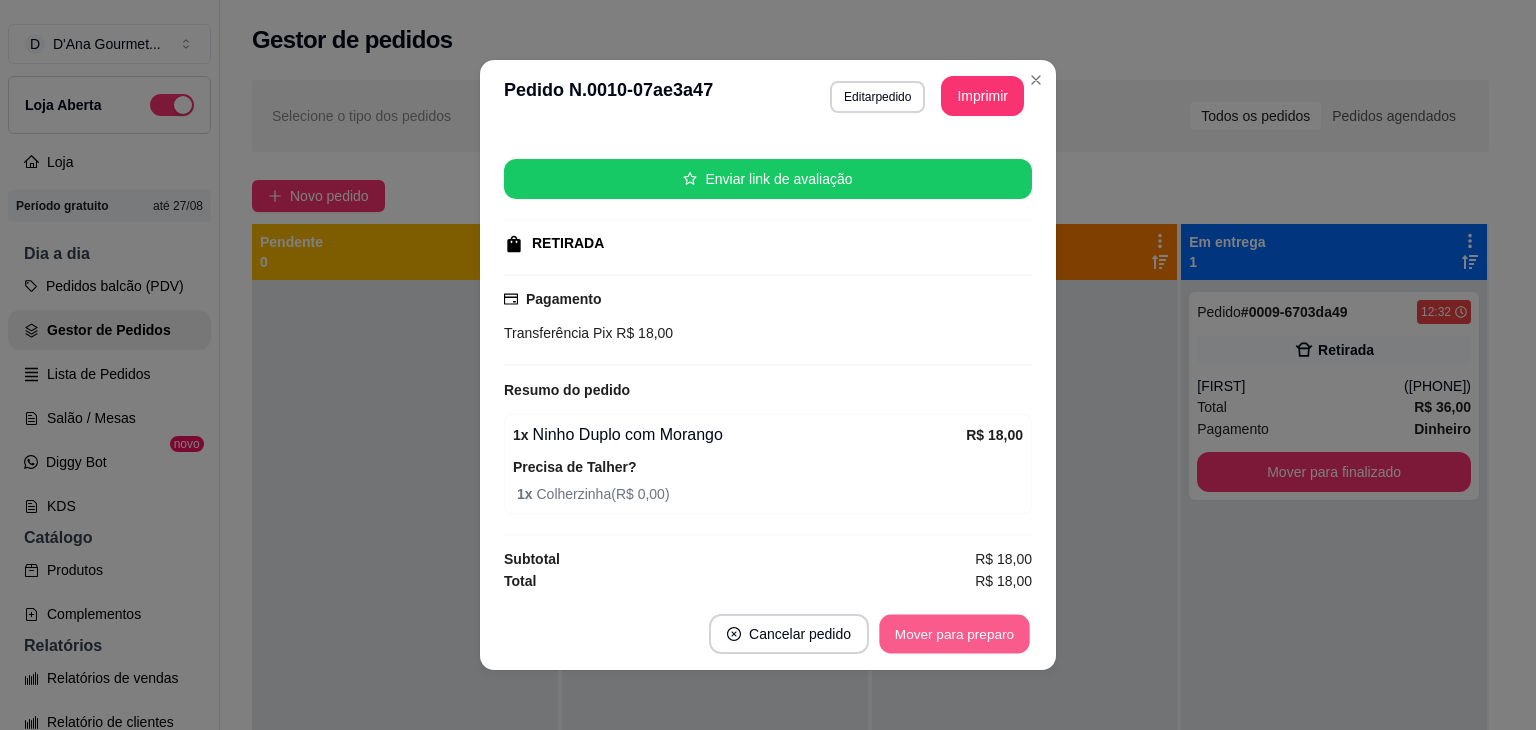 click on "Mover para preparo" at bounding box center (954, 634) 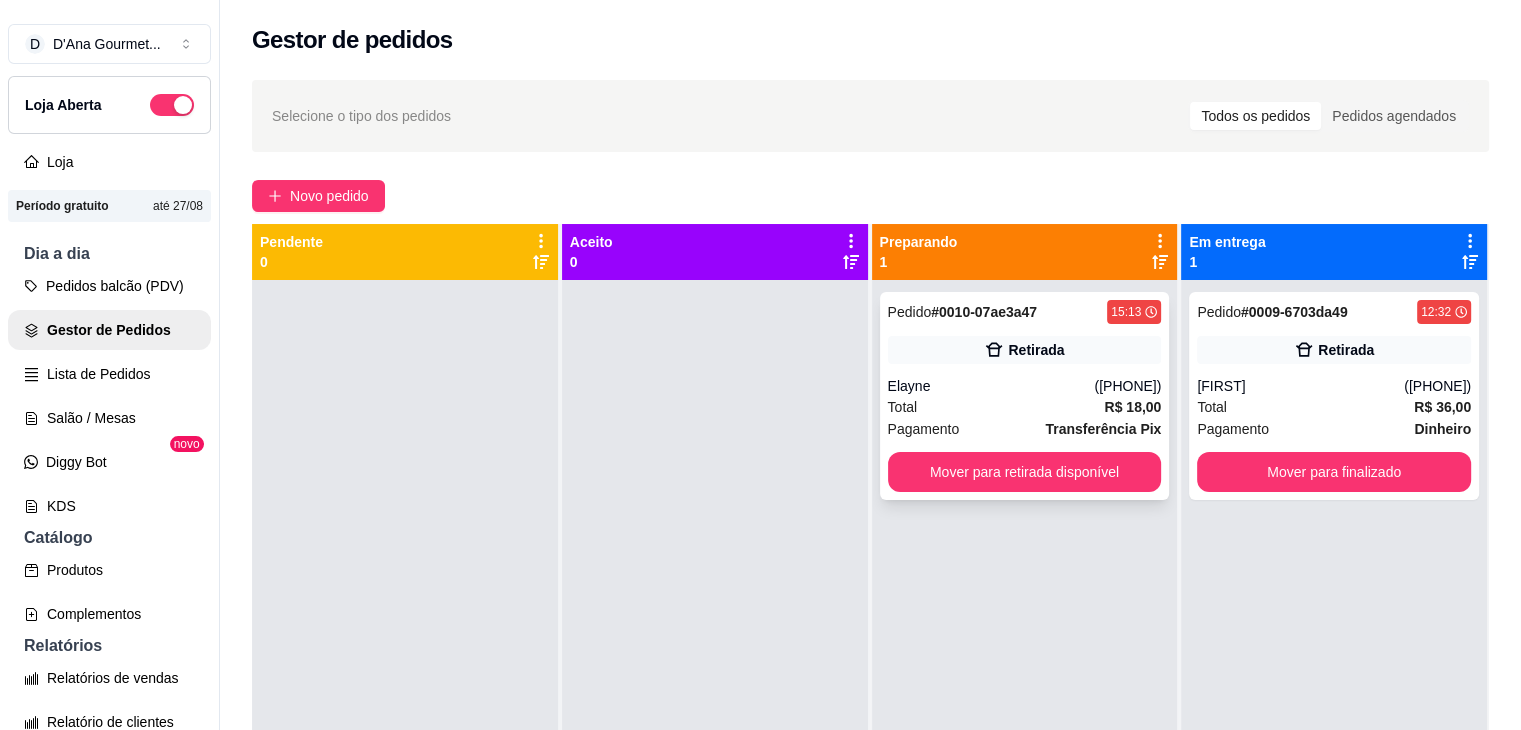 click on "Total R$ 18,00" at bounding box center (1025, 407) 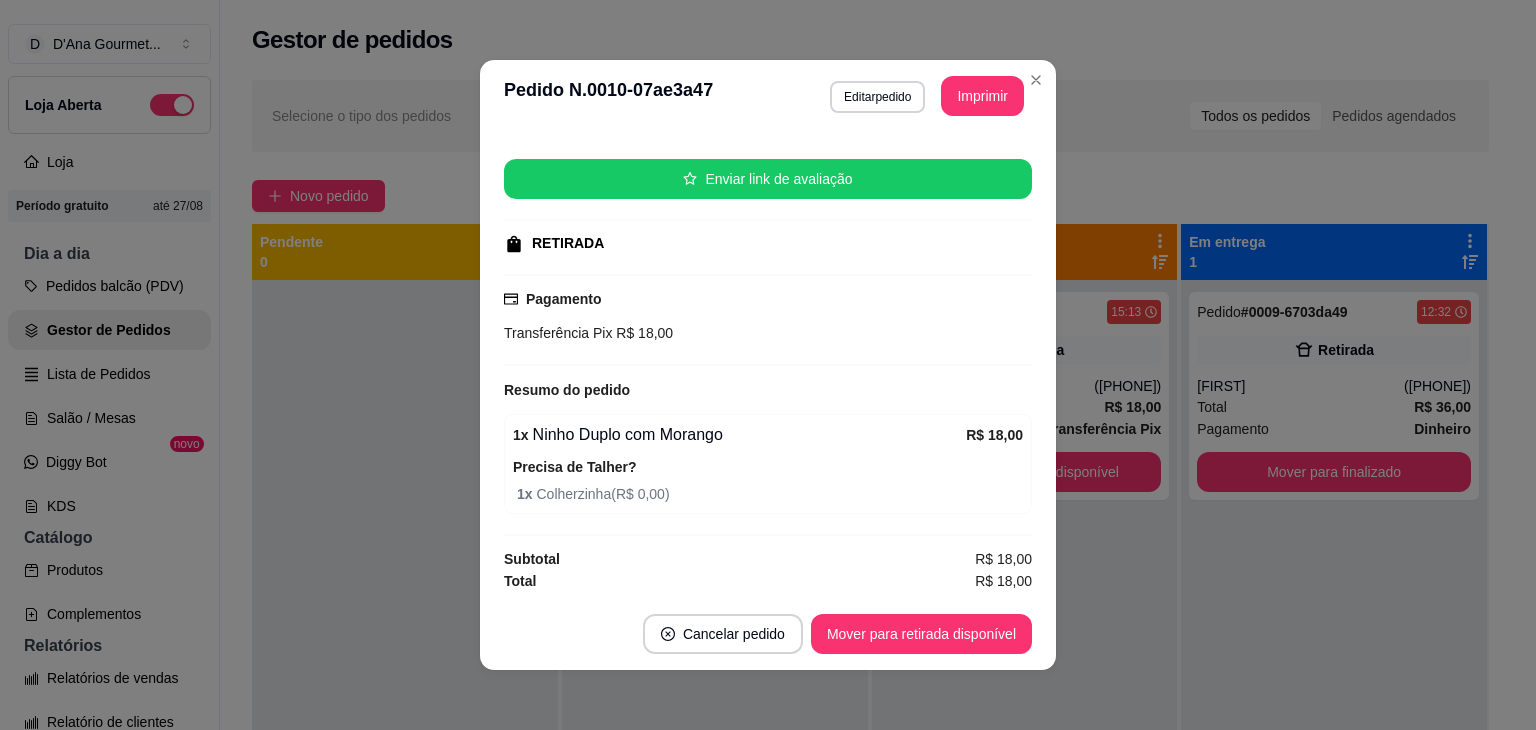 scroll, scrollTop: 0, scrollLeft: 0, axis: both 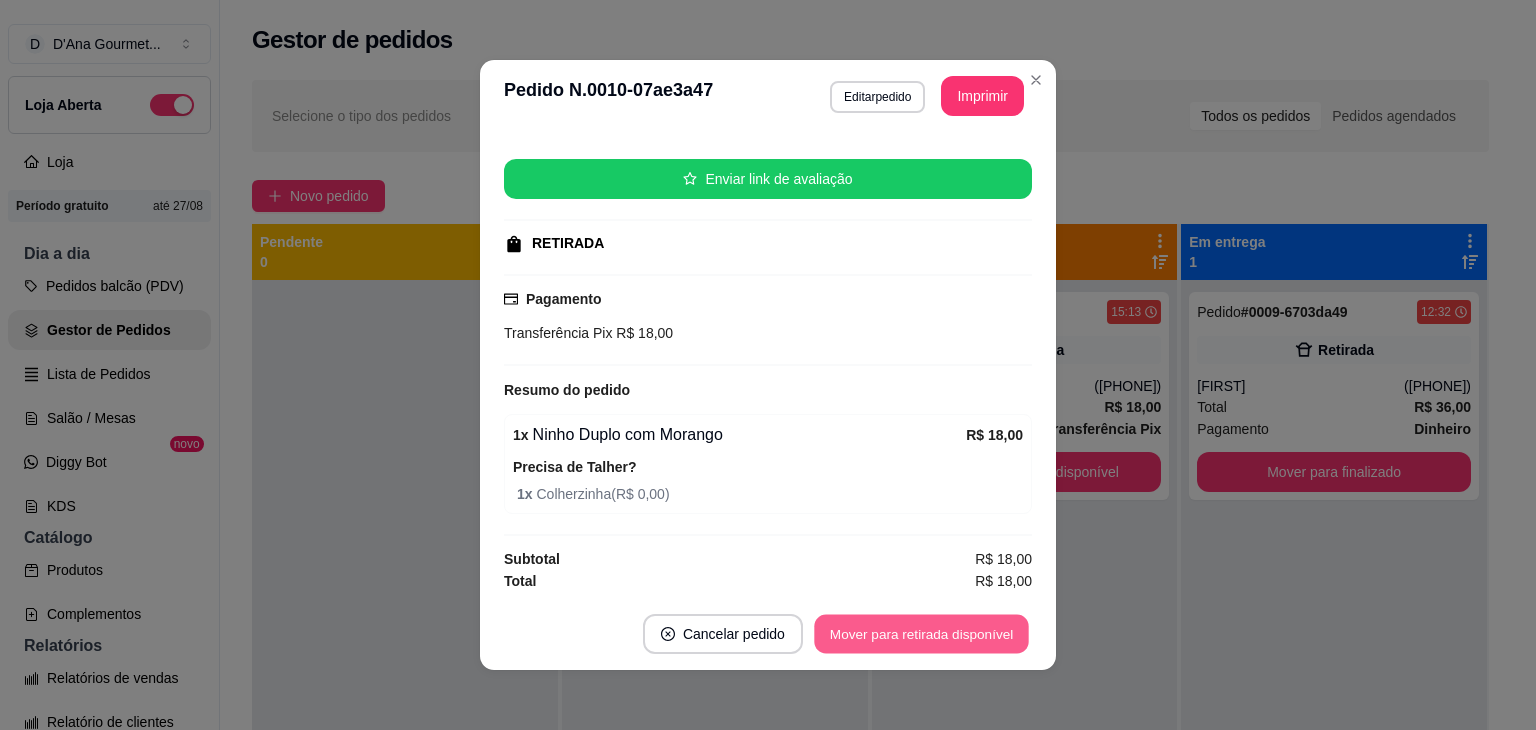 click on "Mover para retirada disponível" at bounding box center (921, 634) 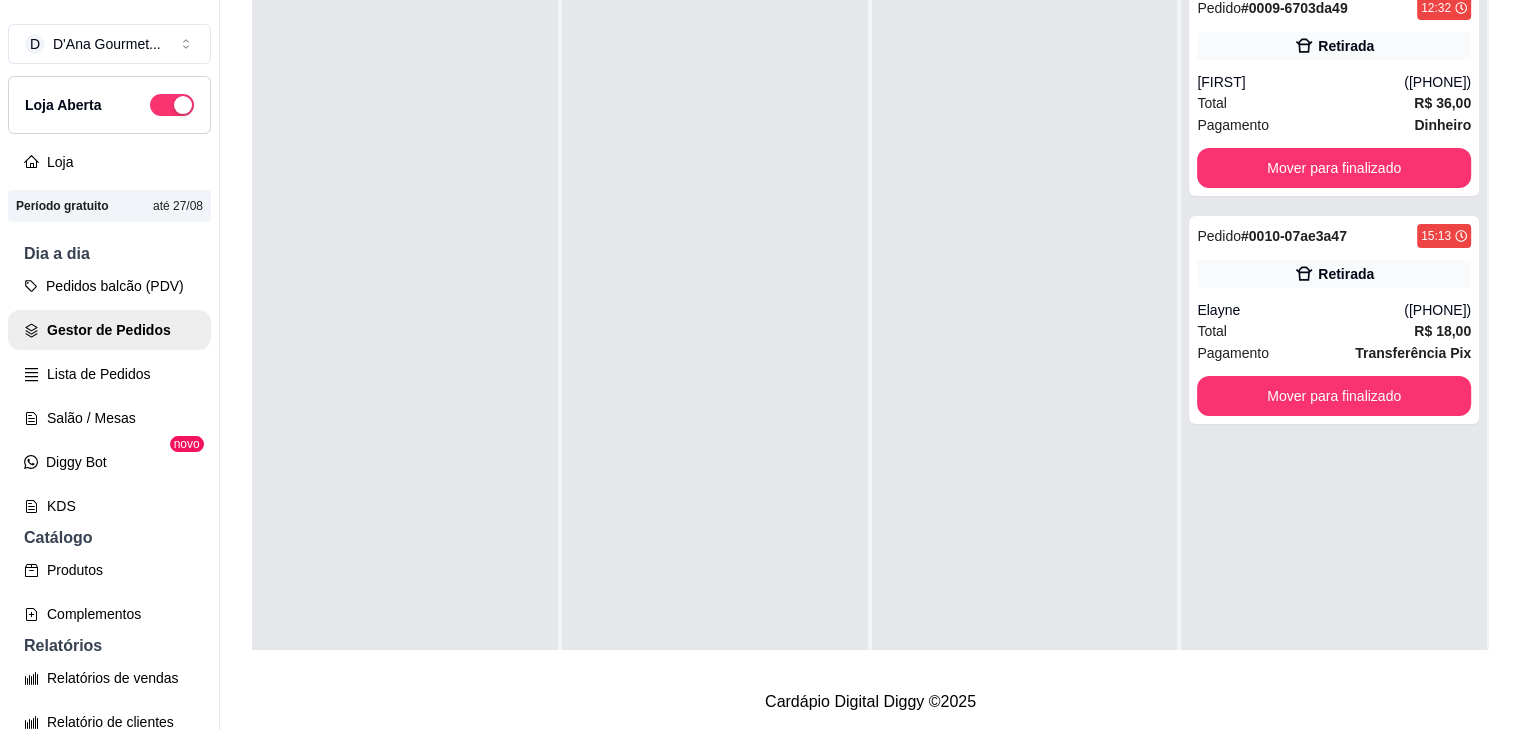 scroll, scrollTop: 0, scrollLeft: 0, axis: both 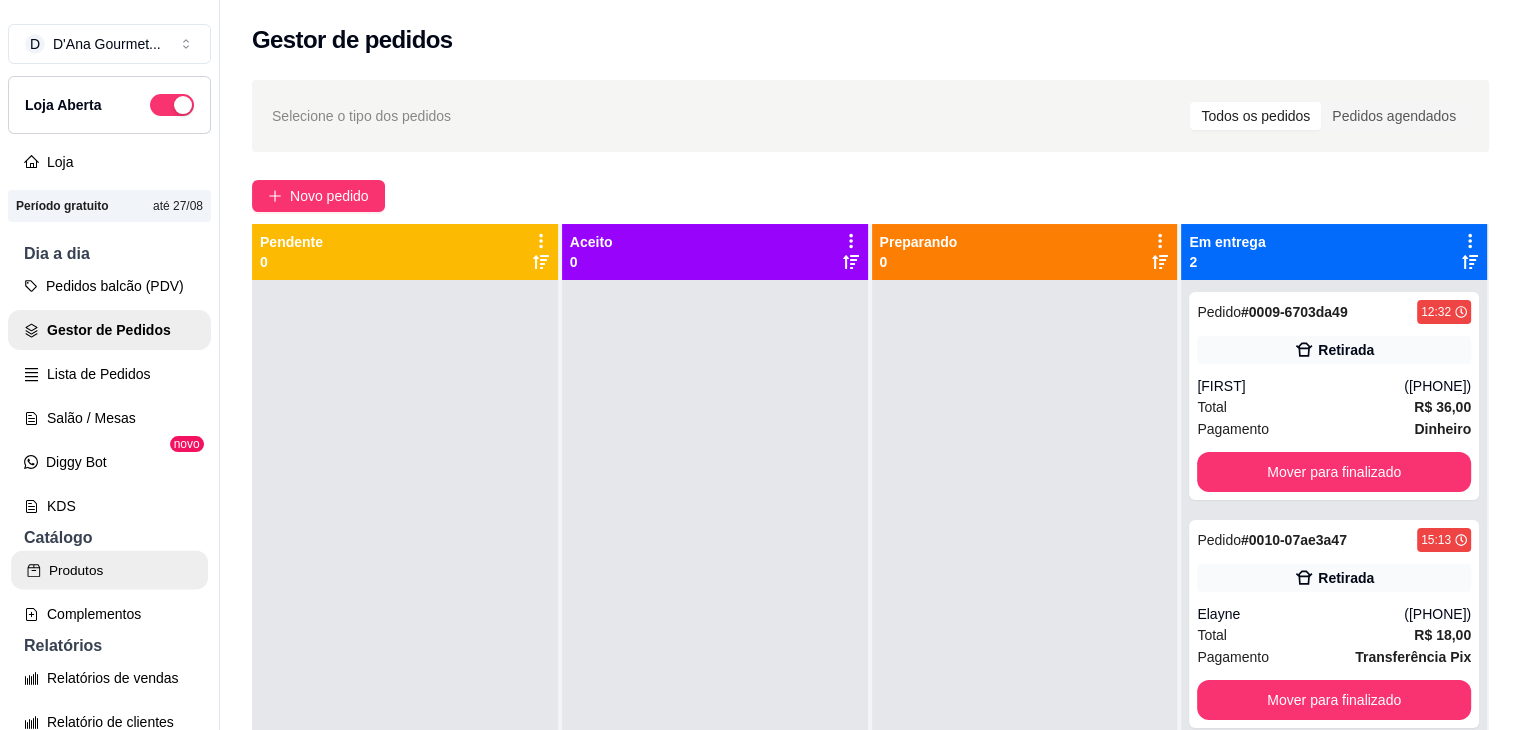 click on "Produtos" at bounding box center [109, 570] 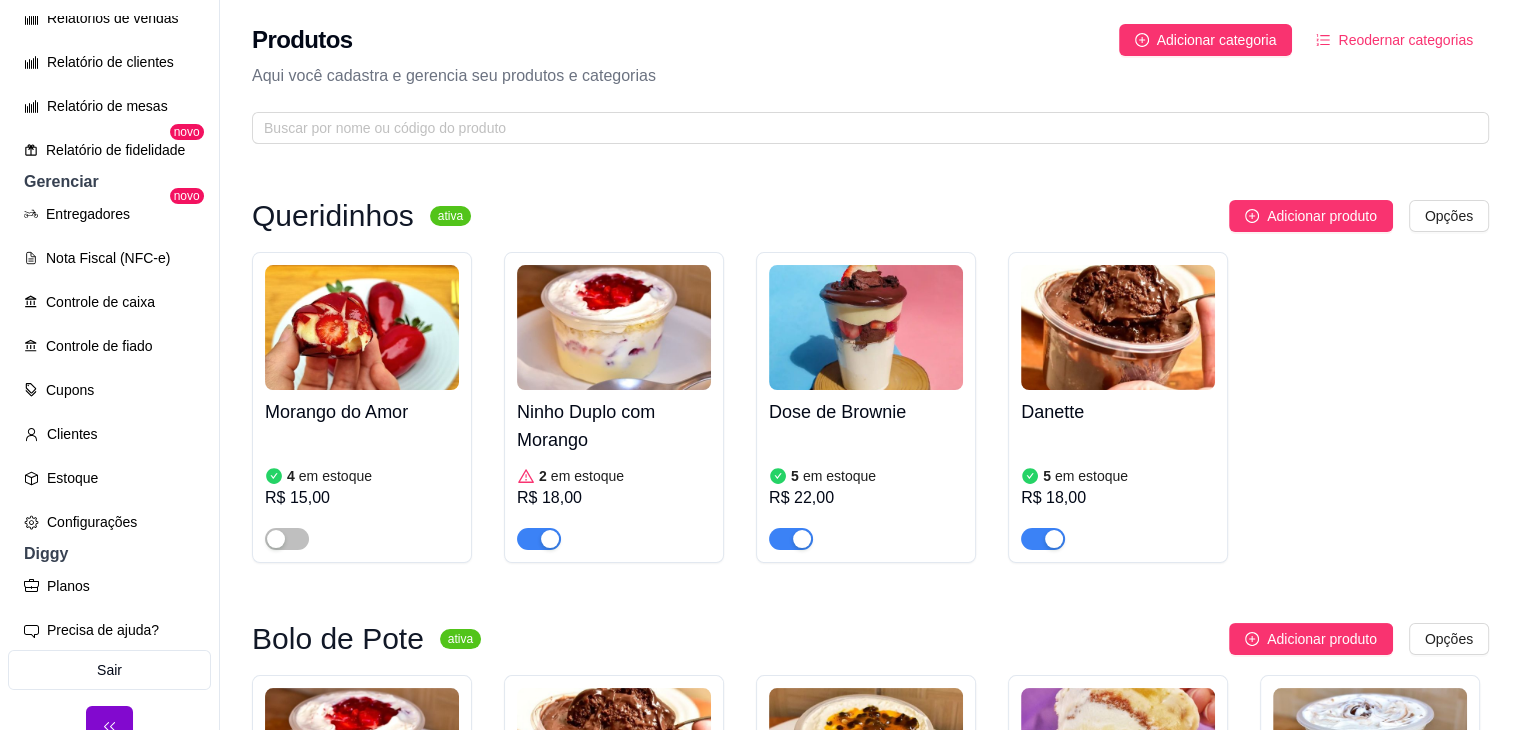 scroll, scrollTop: 684, scrollLeft: 0, axis: vertical 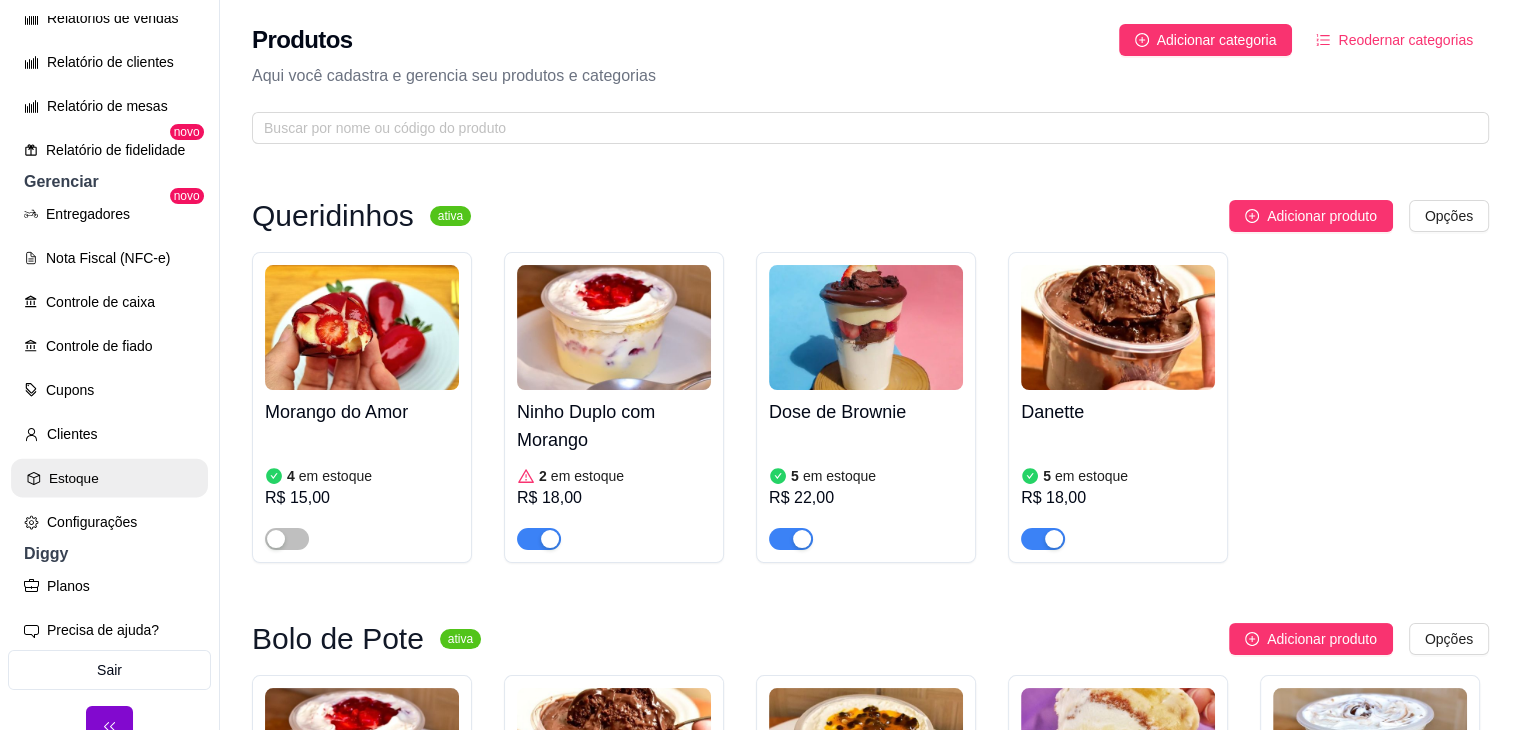 click on "Estoque" at bounding box center [109, 478] 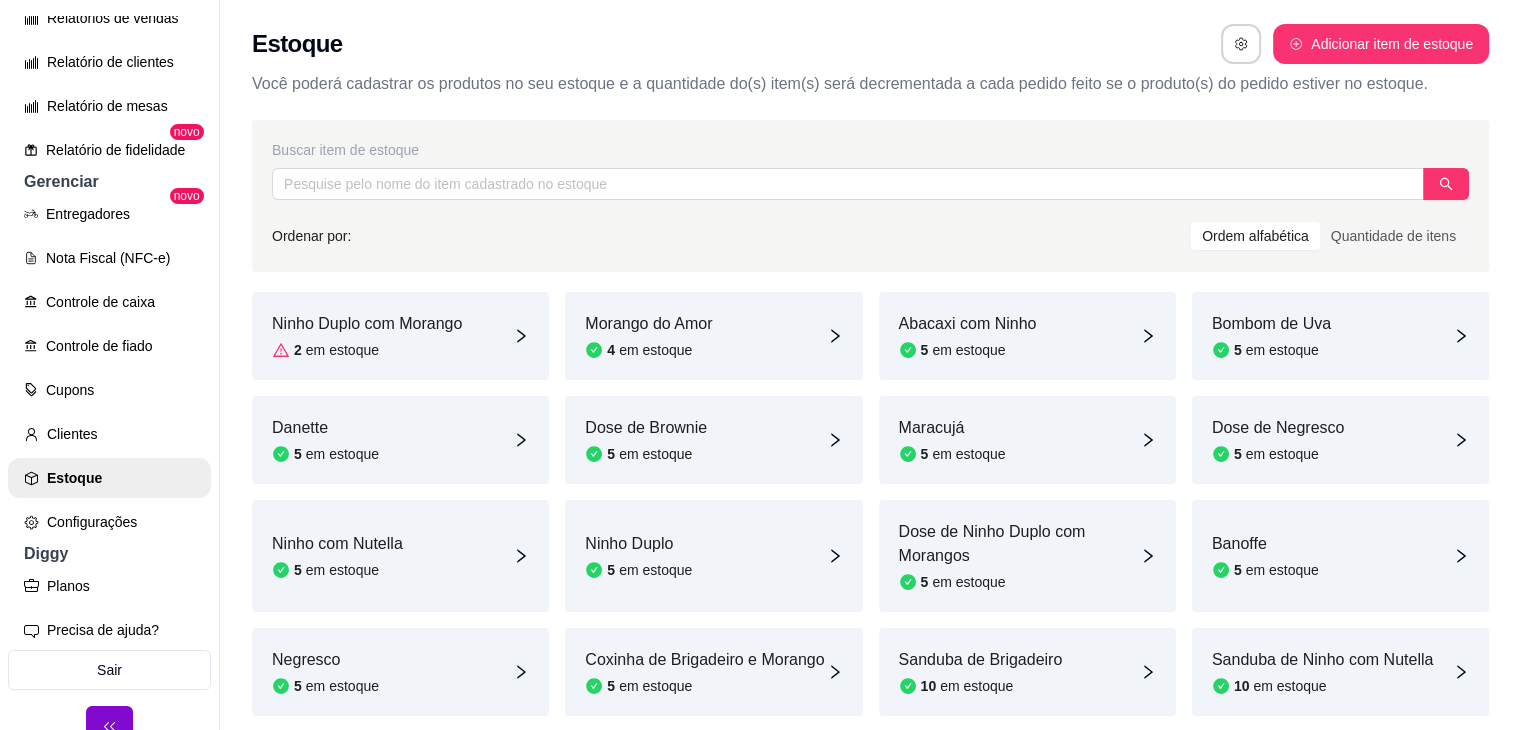 click on "Ninho Duplo com Morango" at bounding box center [367, 324] 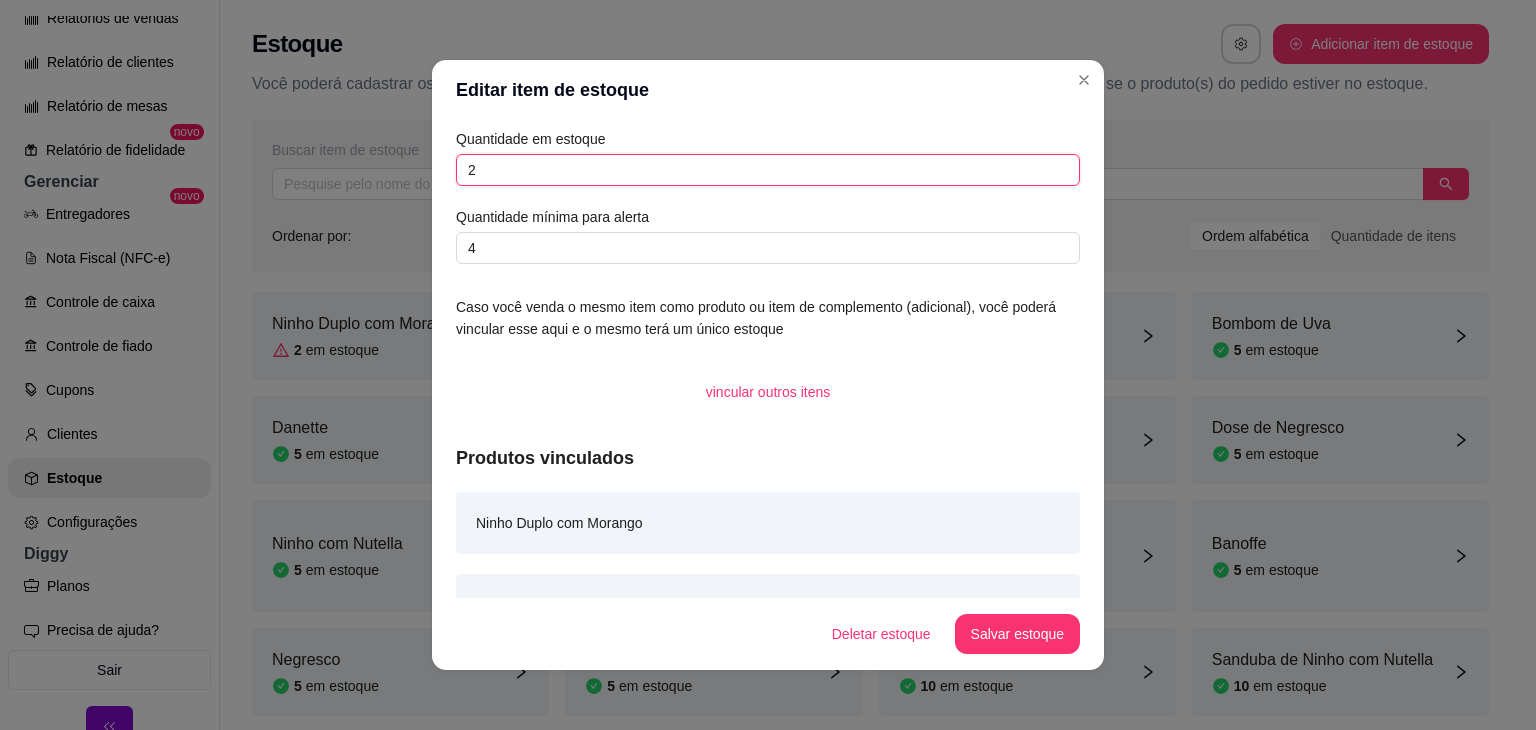 drag, startPoint x: 475, startPoint y: 168, endPoint x: 441, endPoint y: 169, distance: 34.0147 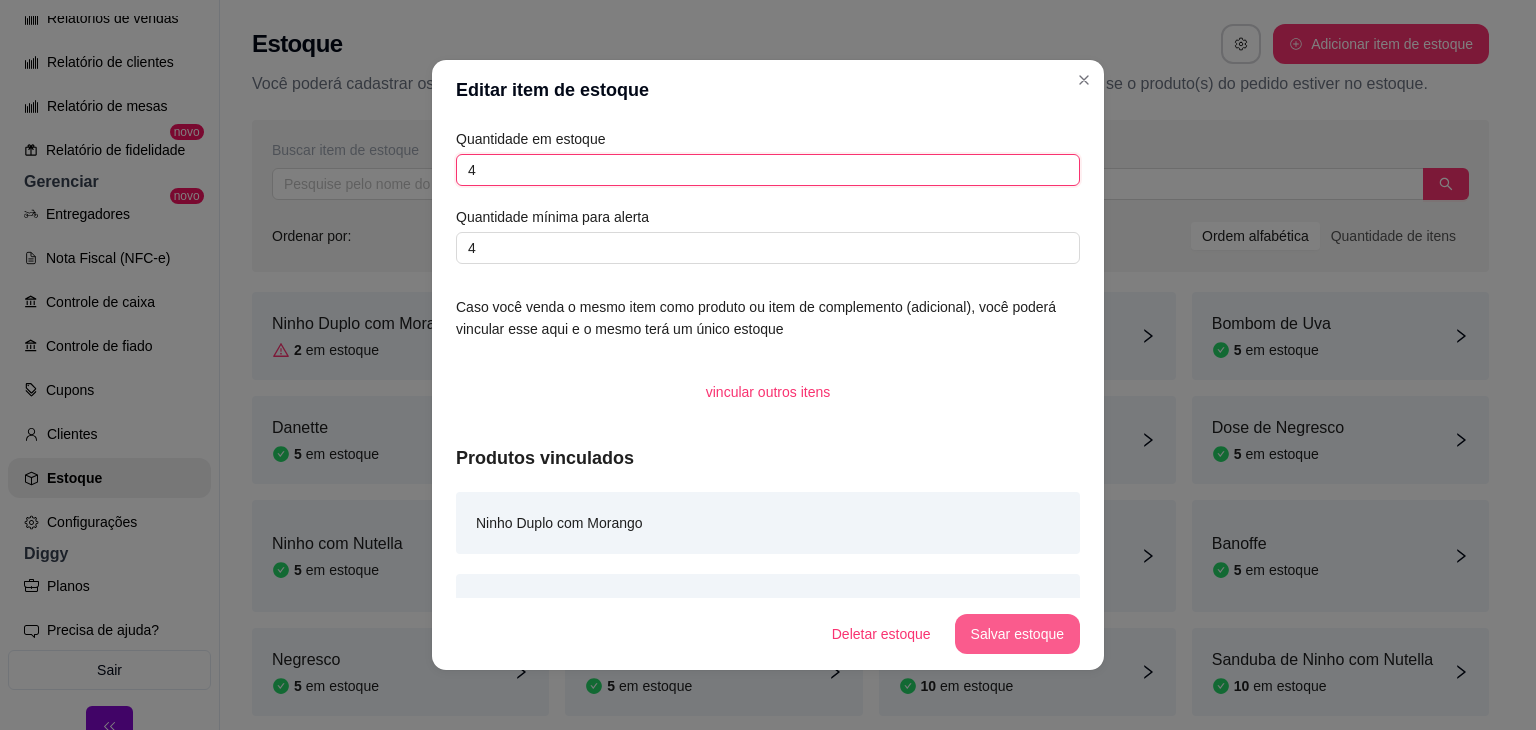 type on "4" 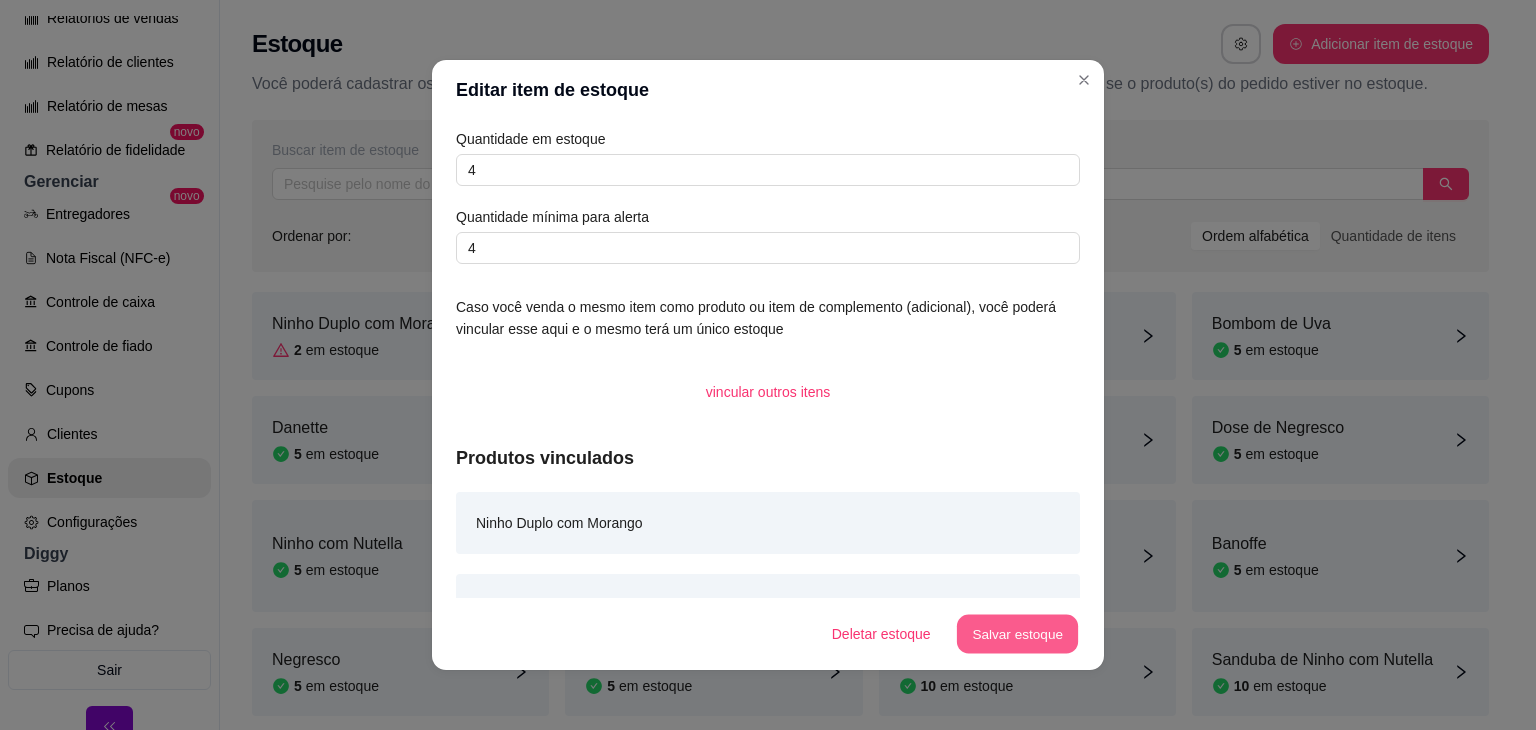 click on "Salvar estoque" at bounding box center [1017, 634] 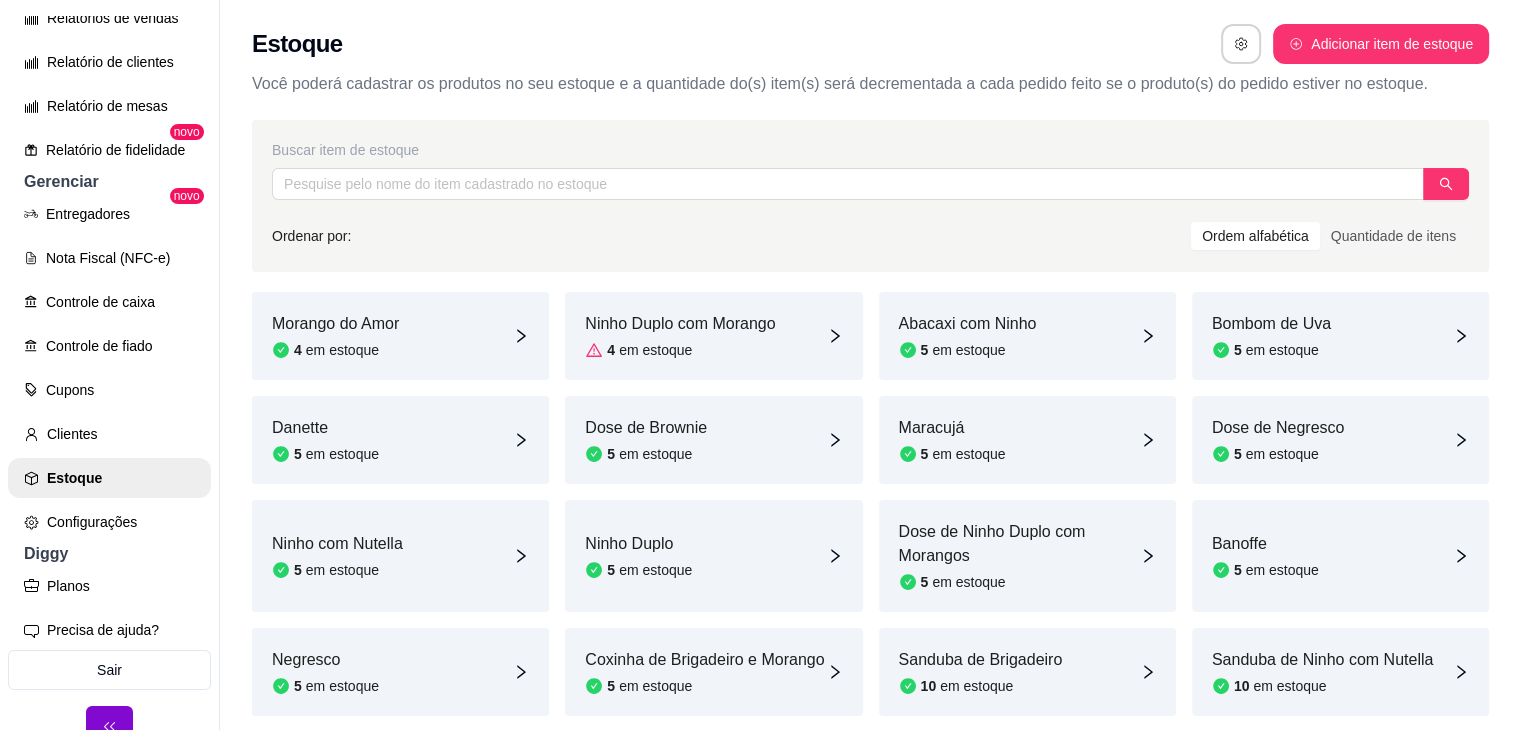 click on "Morango do Amor 4 em estoque" at bounding box center (400, 336) 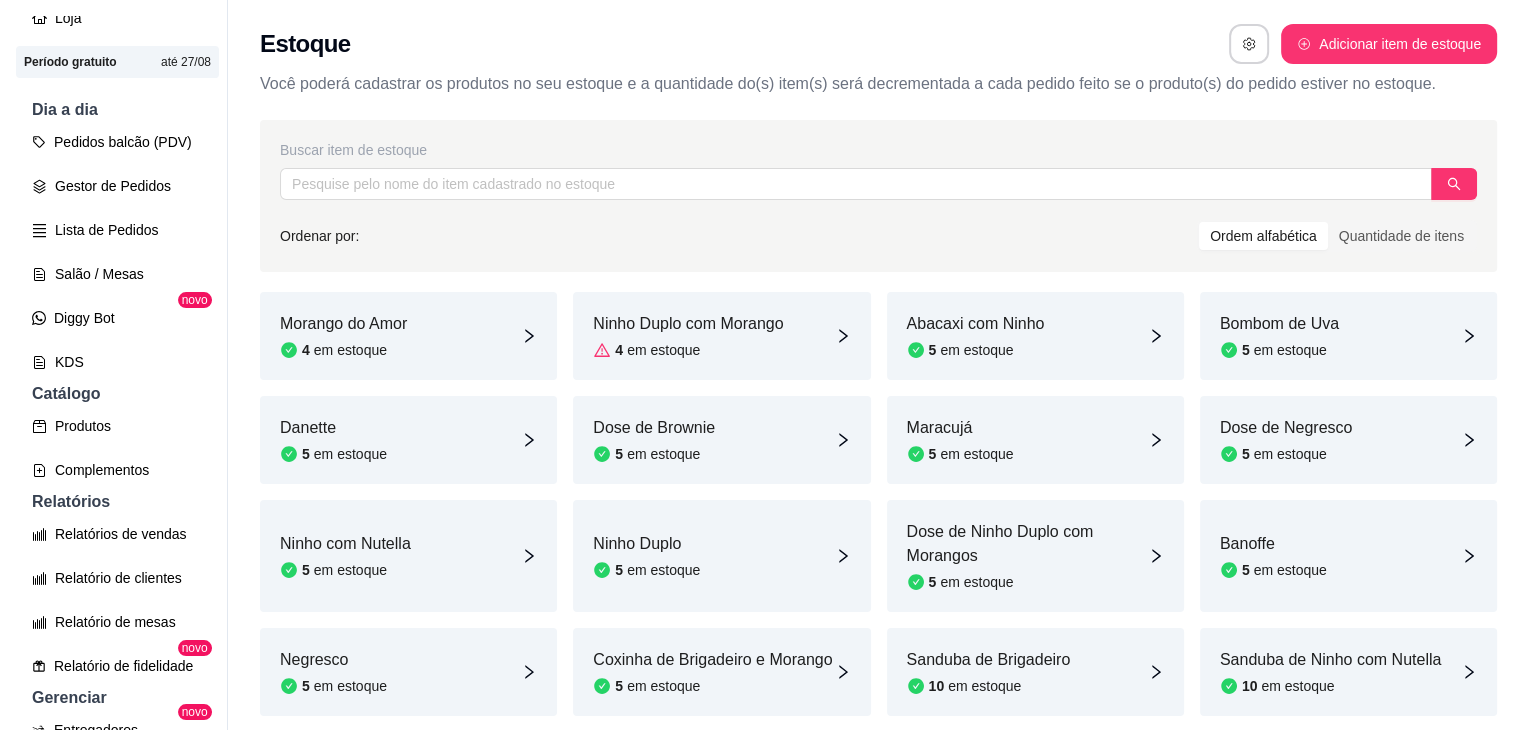 scroll, scrollTop: 138, scrollLeft: 0, axis: vertical 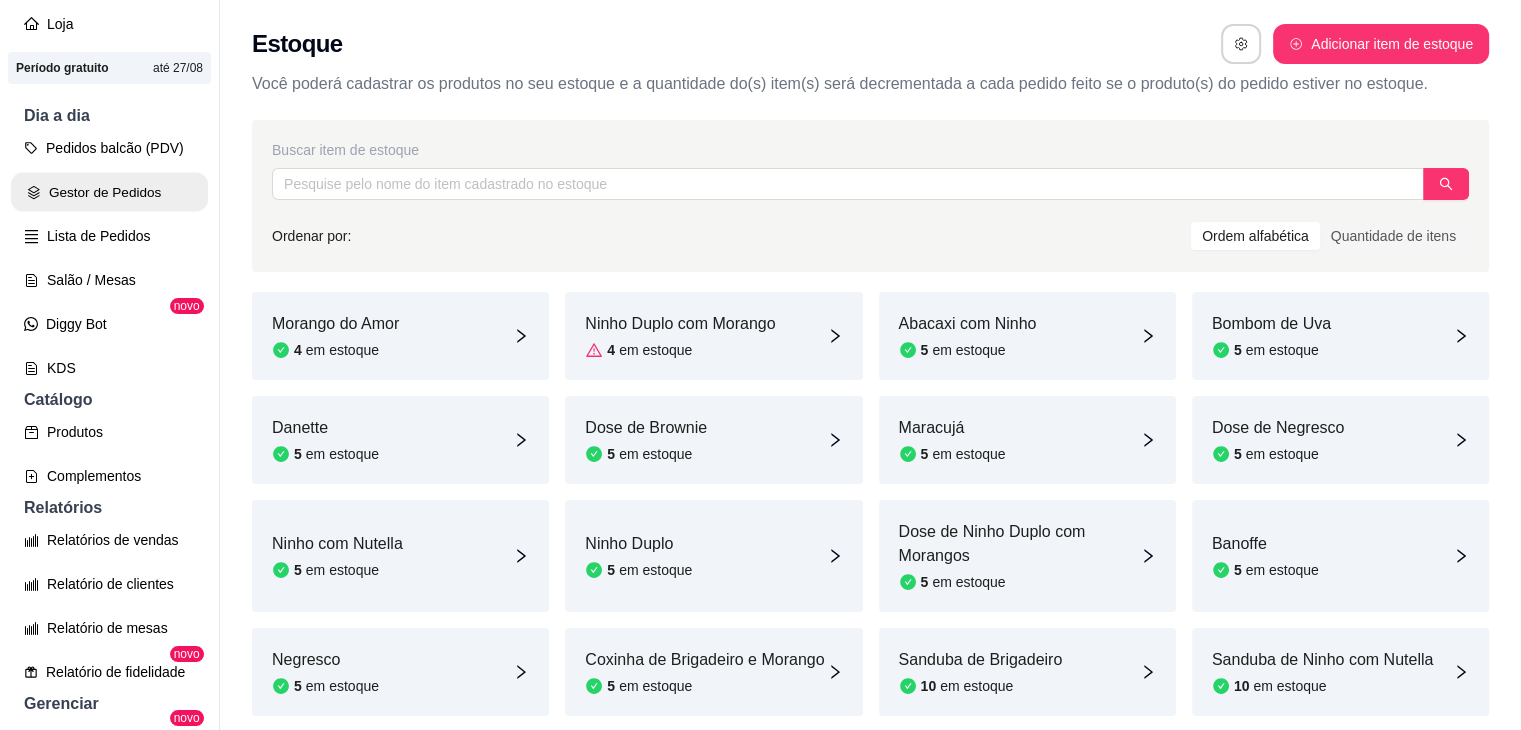 click on "Gestor de Pedidos" at bounding box center [109, 192] 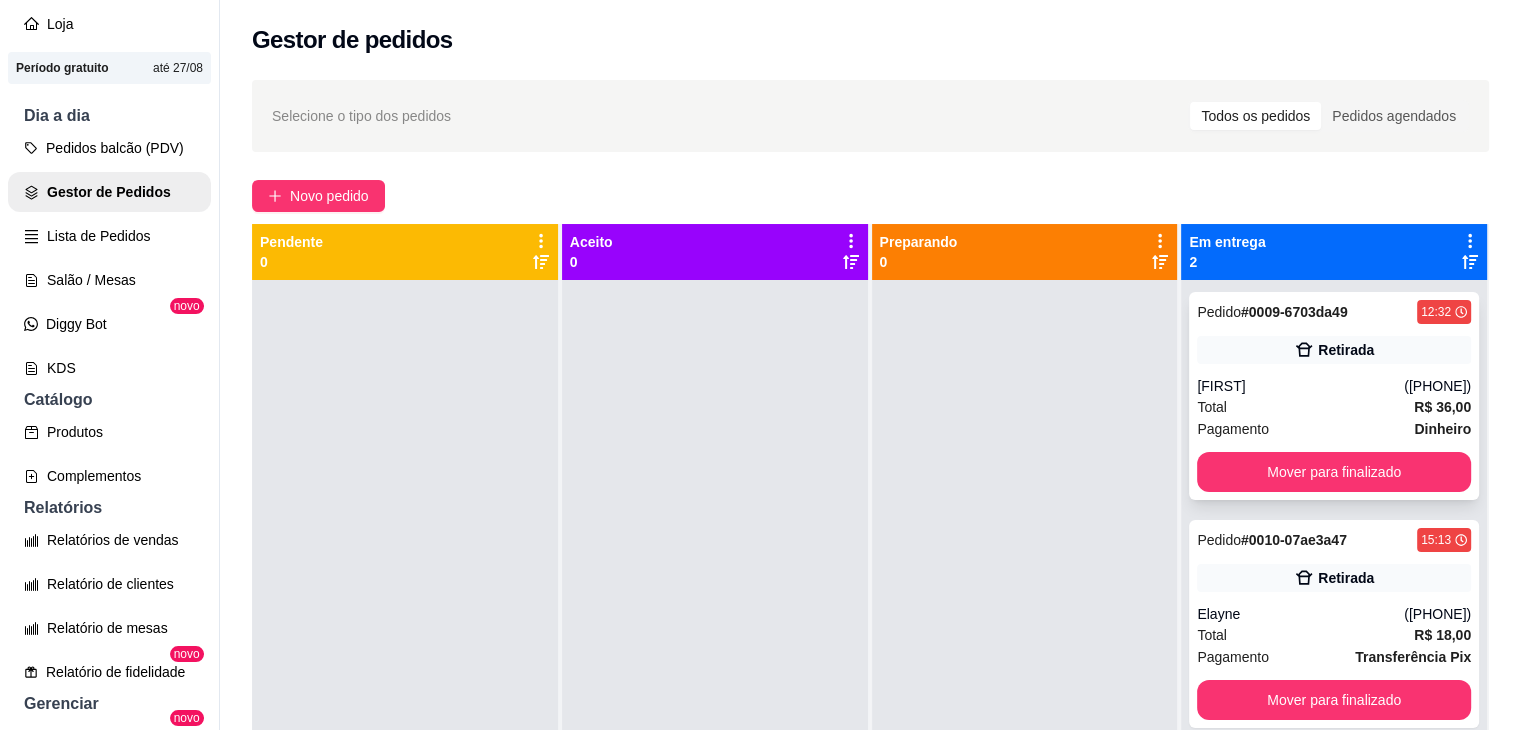 click on "Total R$ 36,00" at bounding box center [1334, 407] 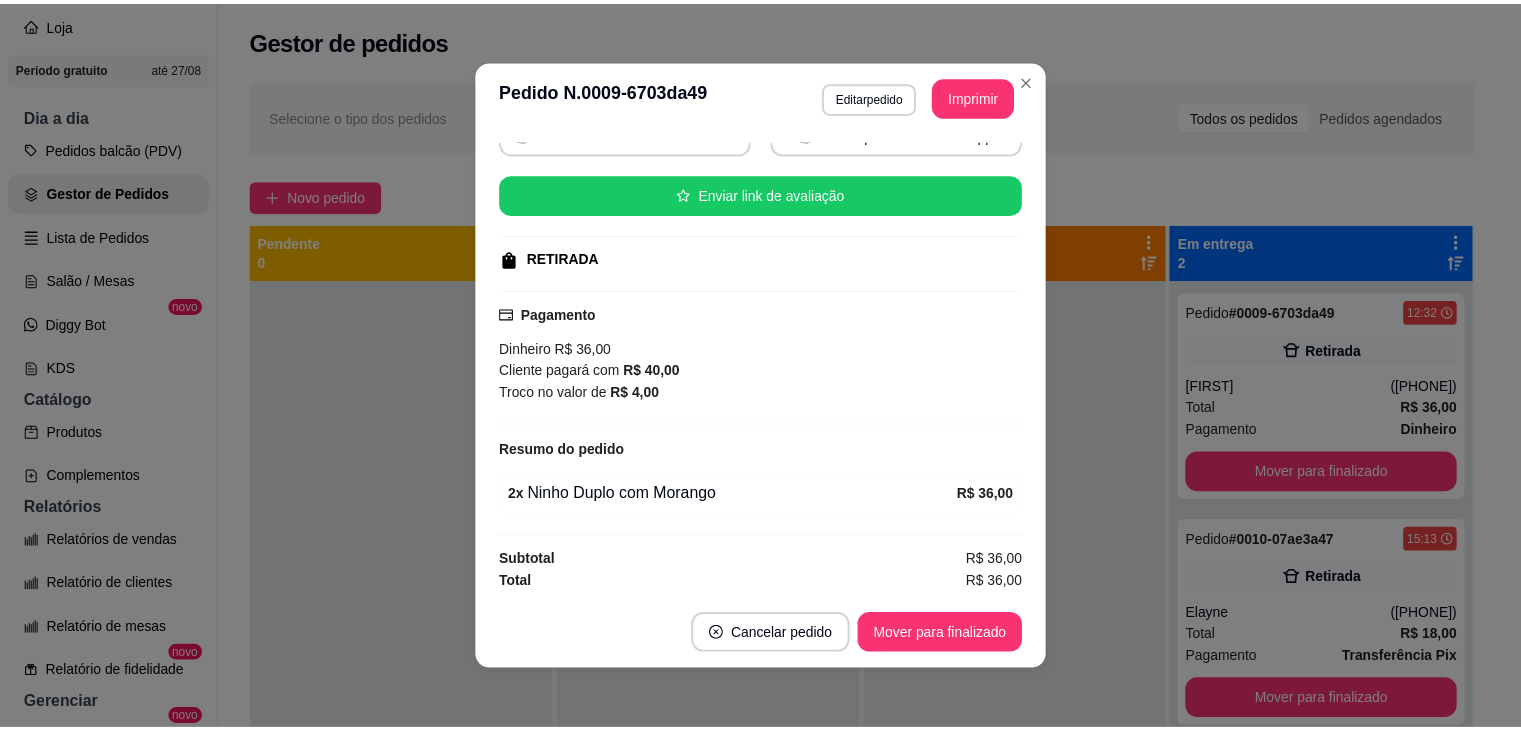 scroll, scrollTop: 0, scrollLeft: 0, axis: both 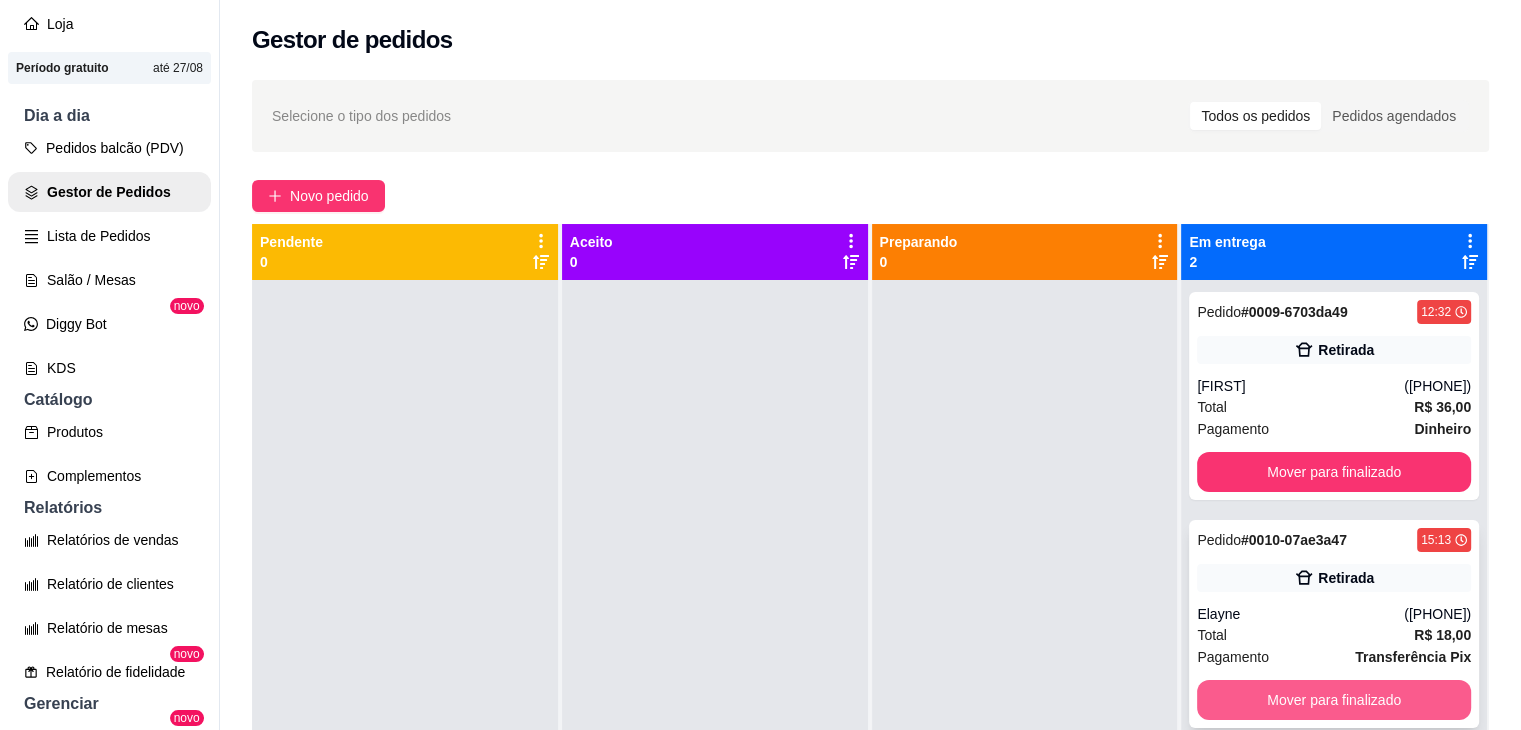 click on "Mover para finalizado" at bounding box center (1334, 700) 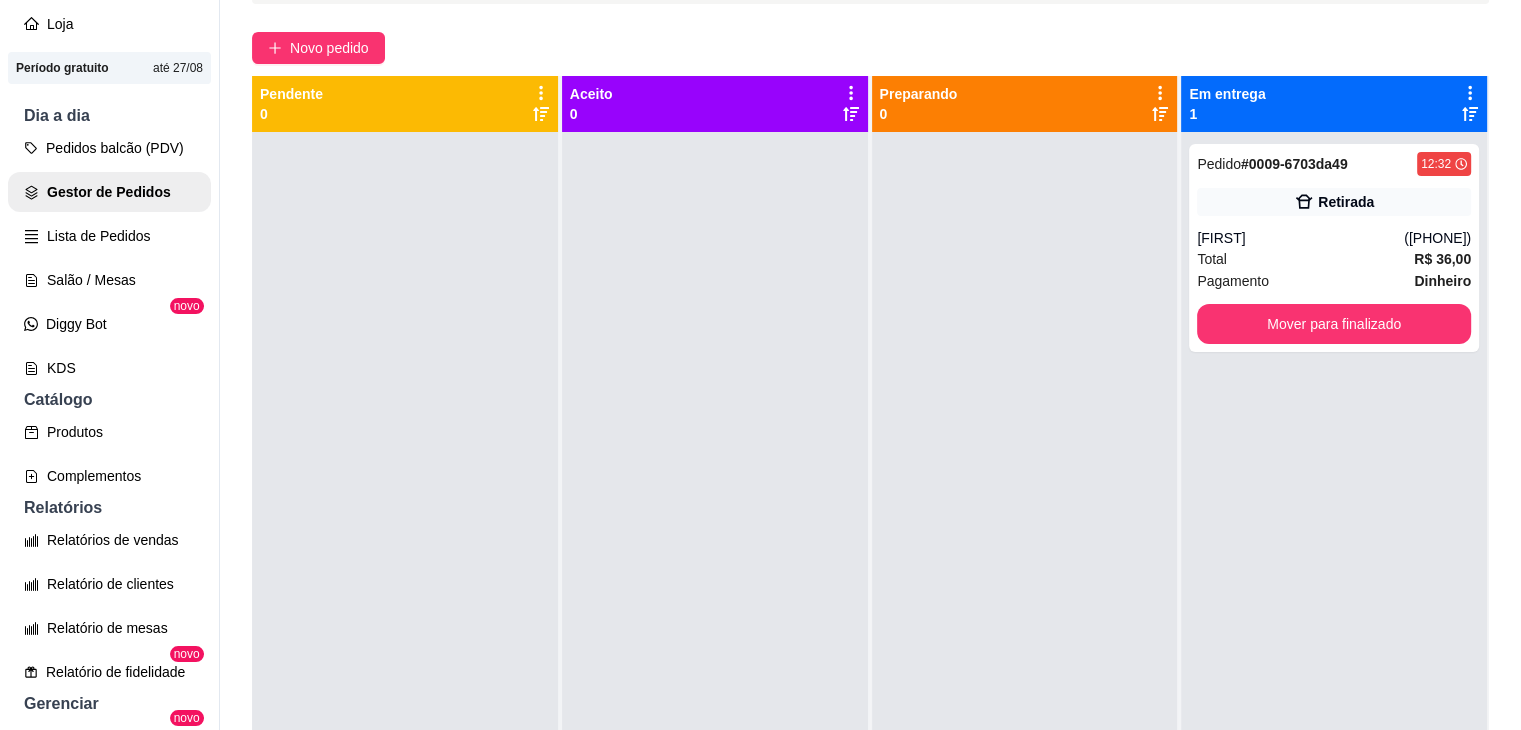 scroll, scrollTop: 150, scrollLeft: 0, axis: vertical 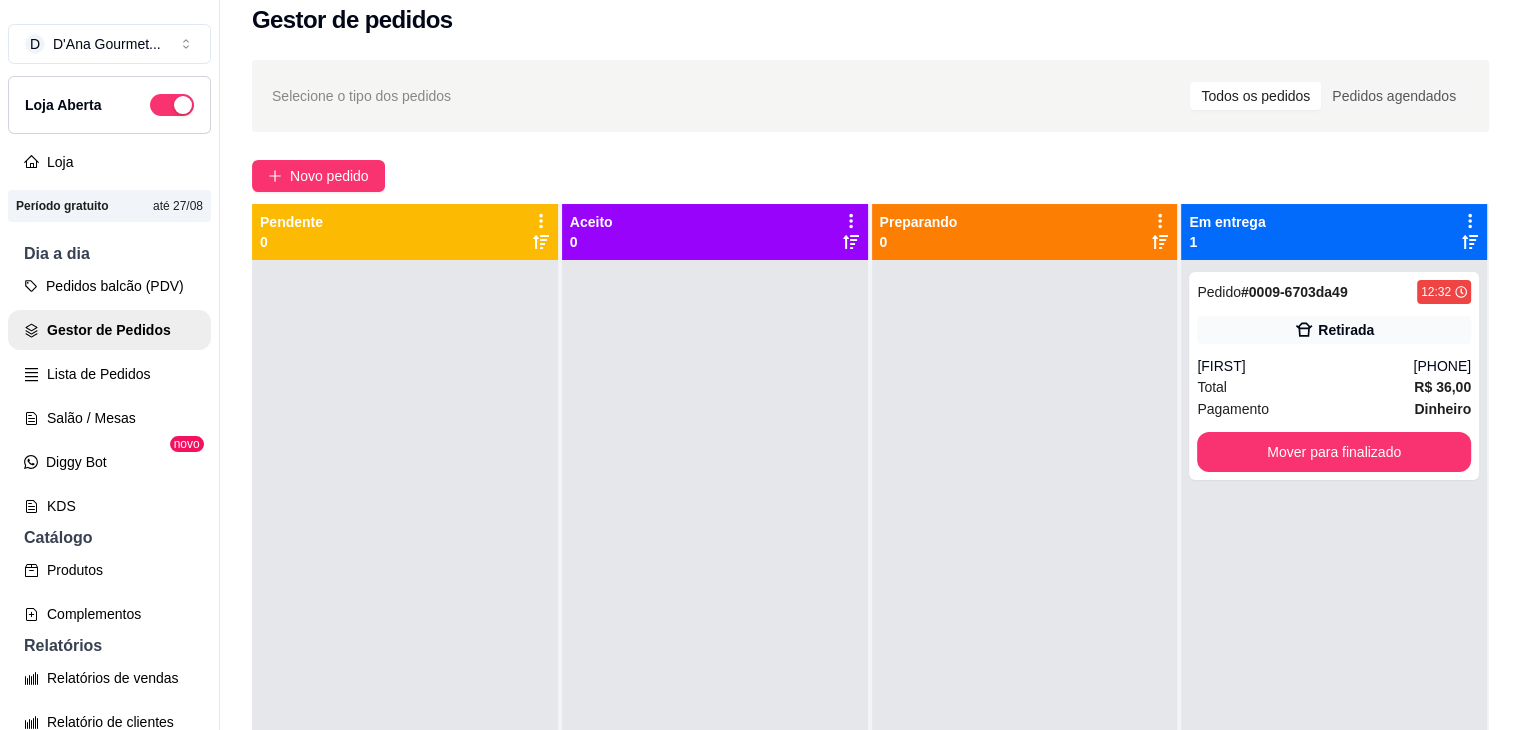 click on "Selecione o tipo dos pedidos Todos os pedidos Pedidos agendados Novo pedido Pendente 0 Aceito 0 Preparando 0 Em entrega 1 Pedido  # 0009-6703da49 12:32 Retirada Gabrielle  (21) 98952-9765 Total R$ 36,00 Pagamento Dinheiro Mover para finalizado" at bounding box center (870, 503) 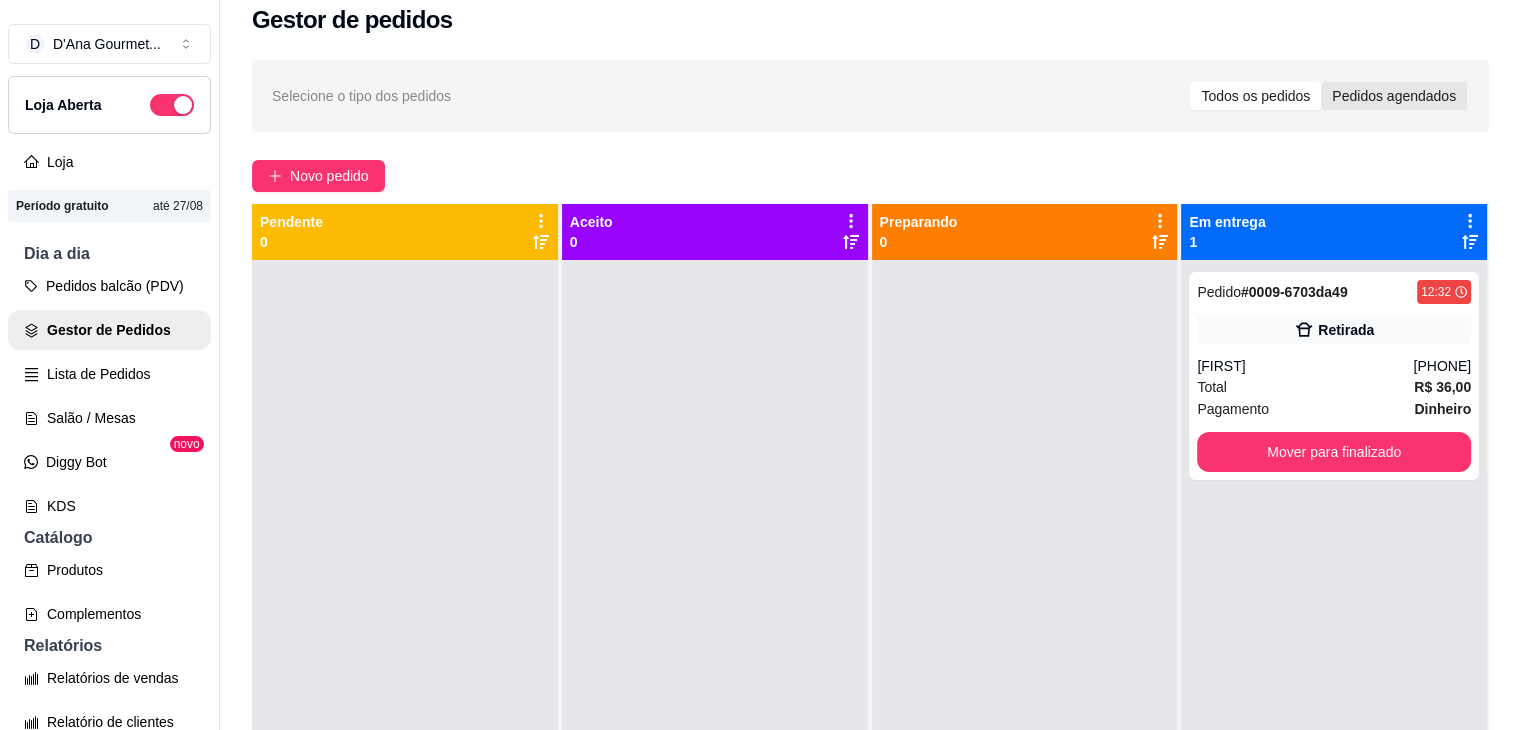 click on "Pedidos agendados" at bounding box center [1394, 96] 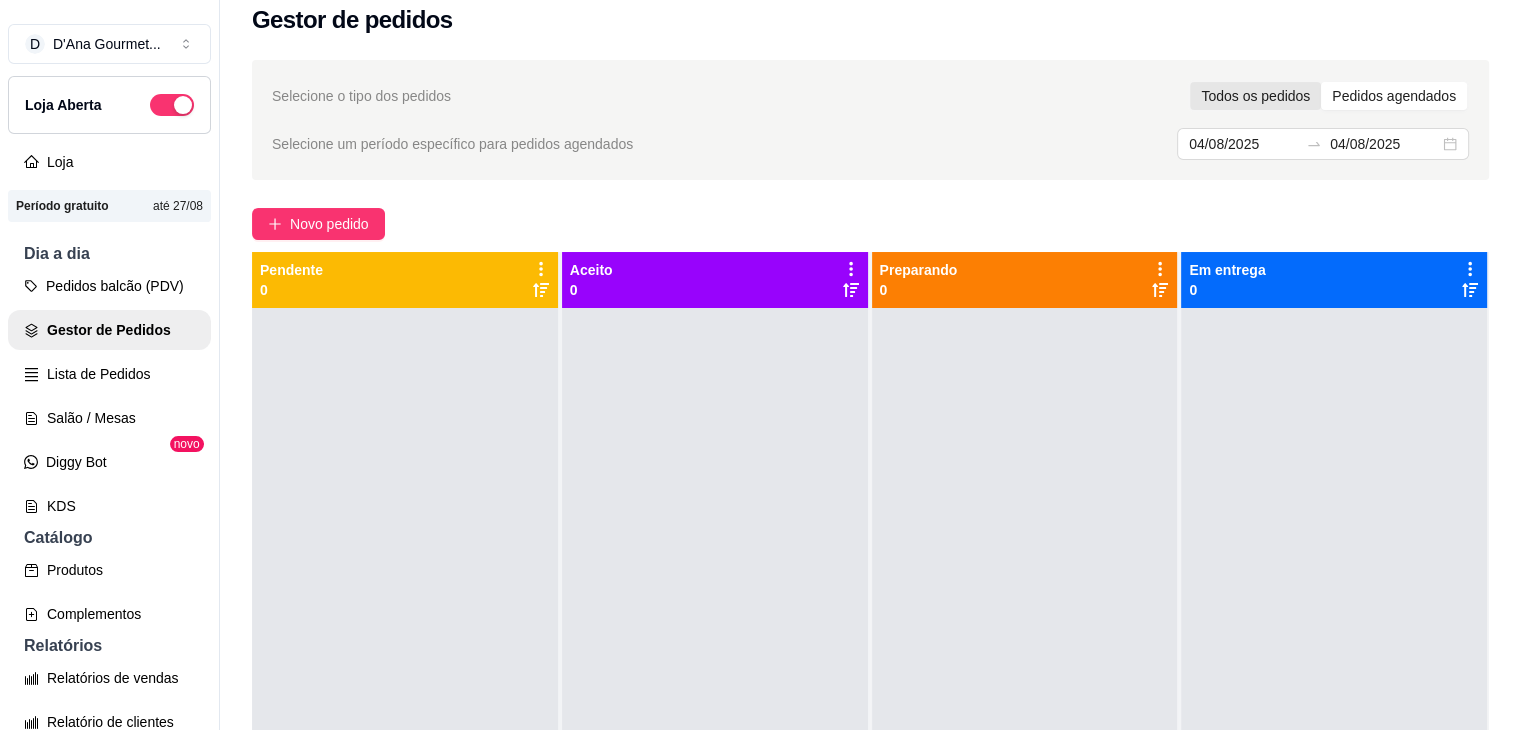 click on "Todos os pedidos" at bounding box center [1255, 96] 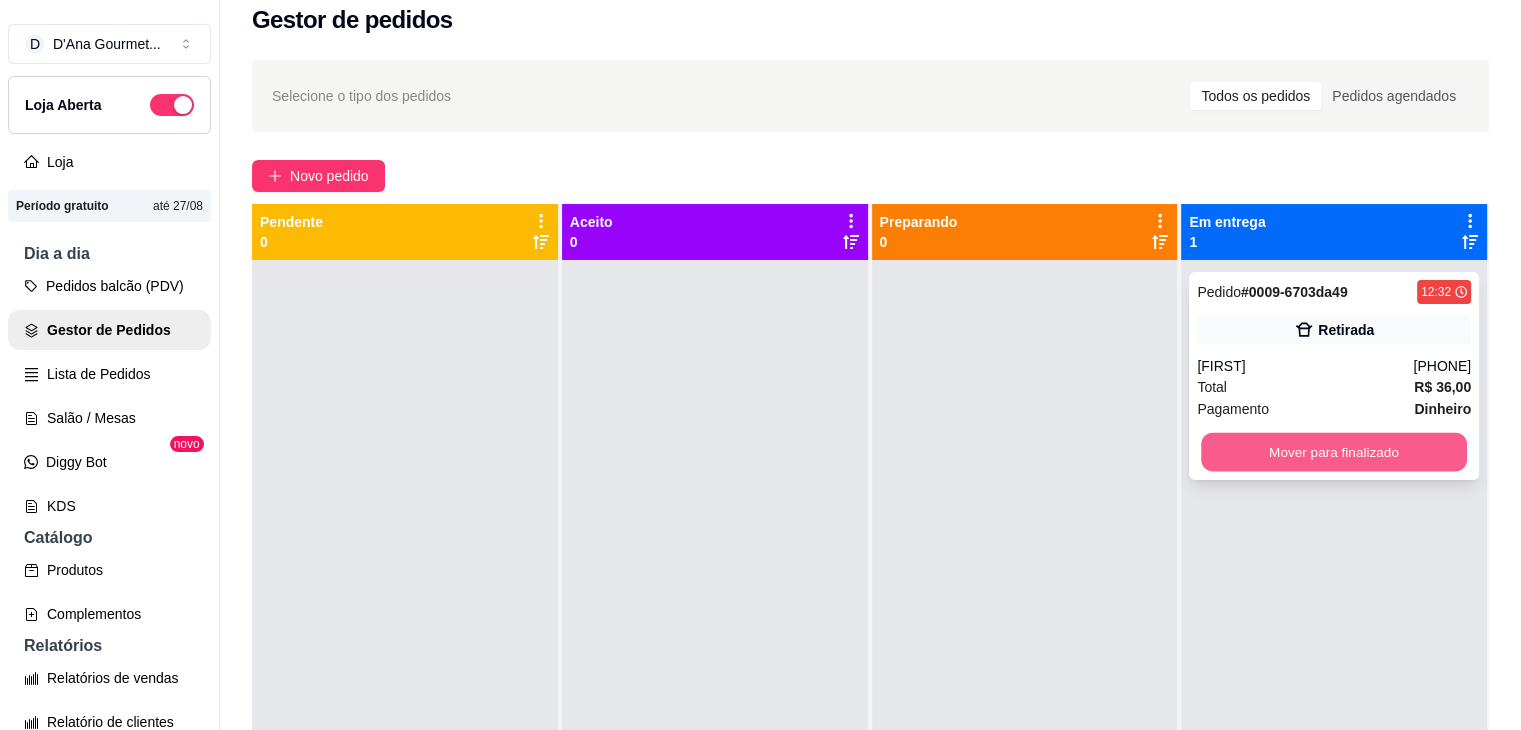 click on "Mover para finalizado" at bounding box center (1334, 452) 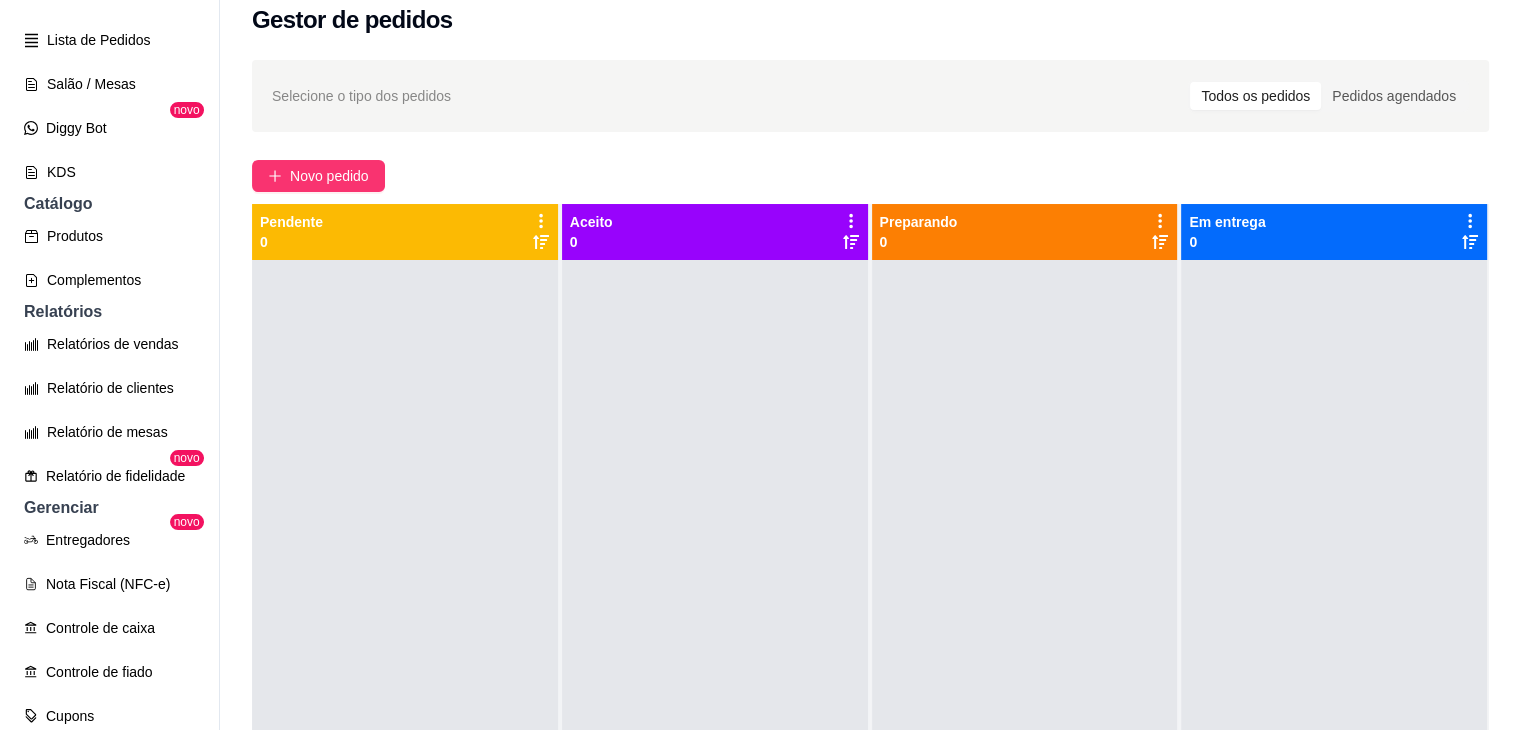 scroll, scrollTop: 342, scrollLeft: 0, axis: vertical 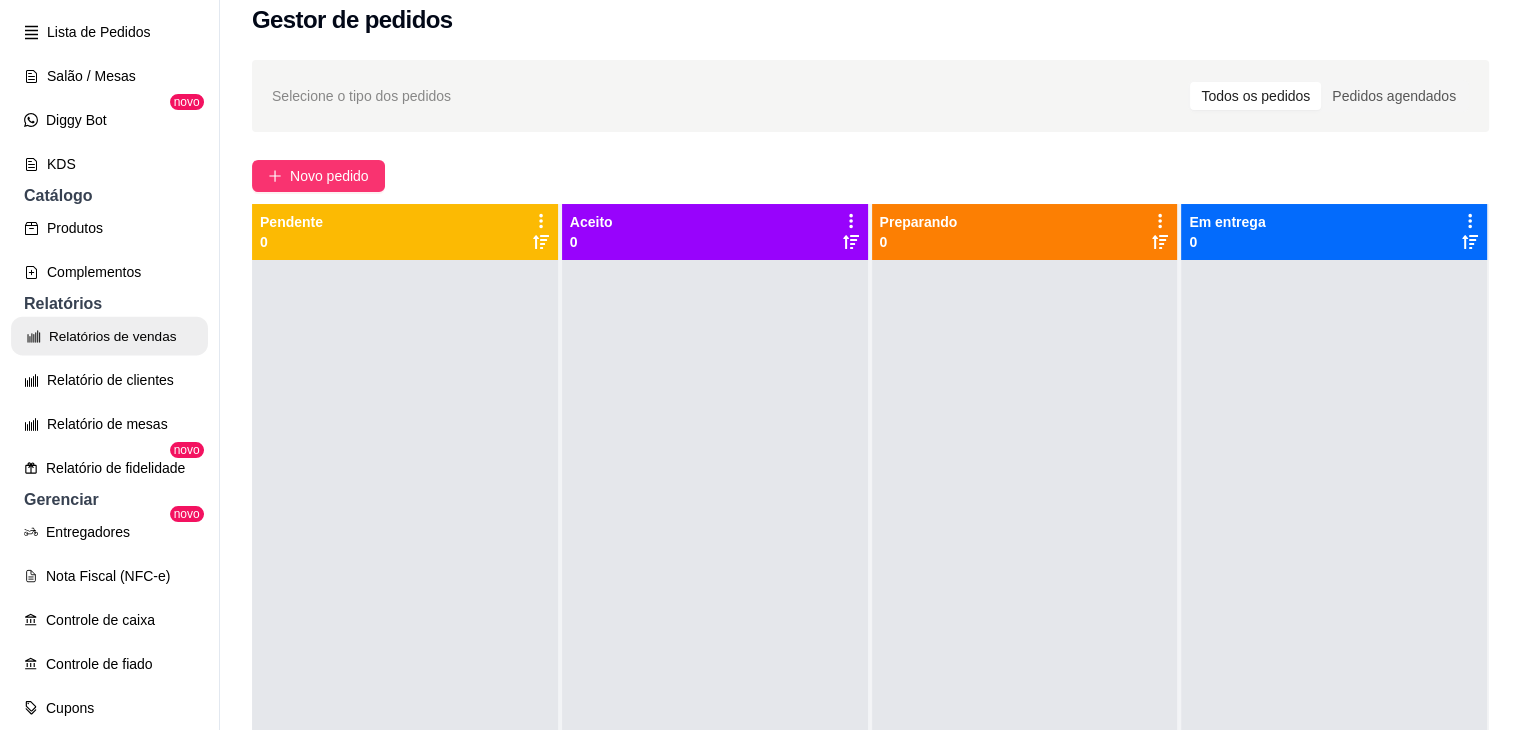 click on "Relatórios de vendas" at bounding box center [109, 336] 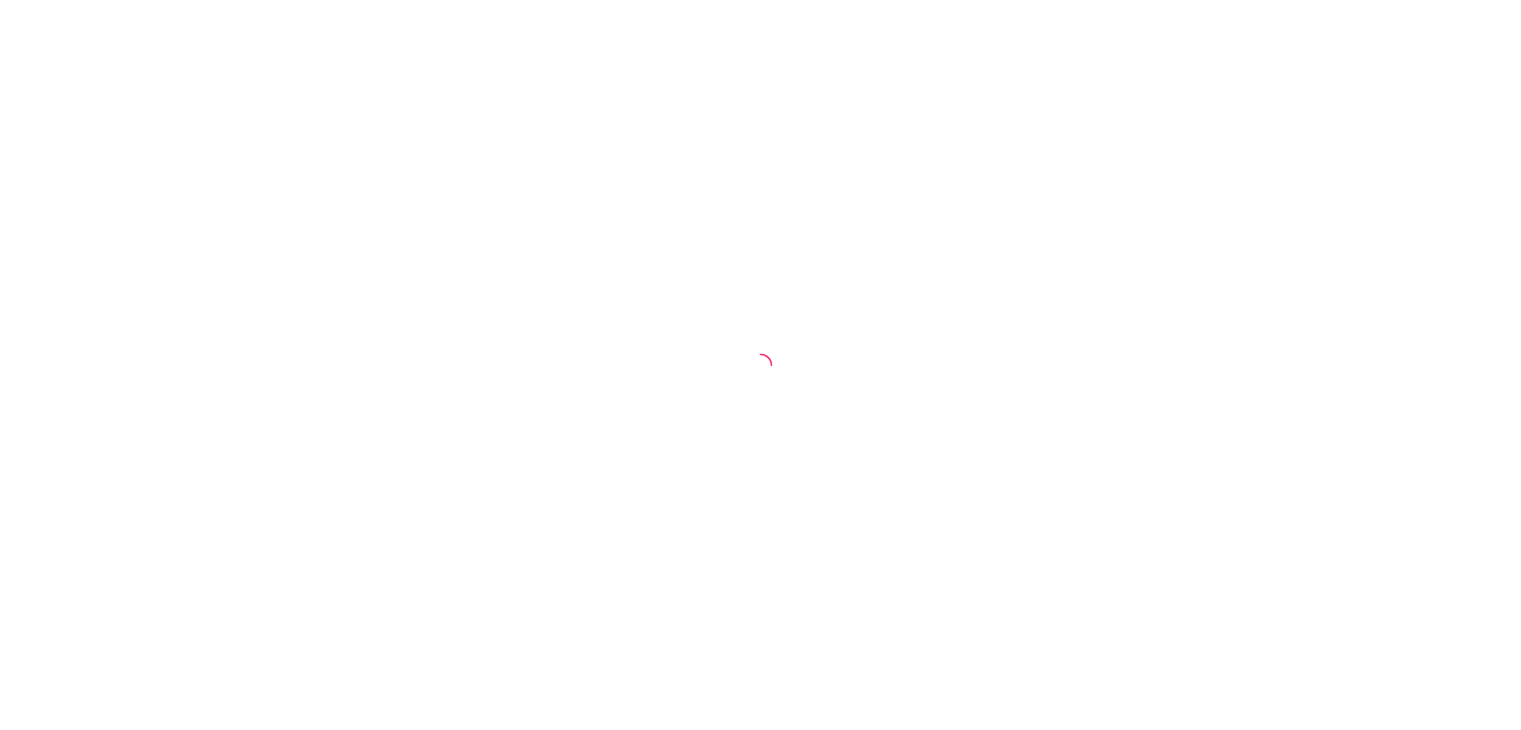 scroll, scrollTop: 0, scrollLeft: 0, axis: both 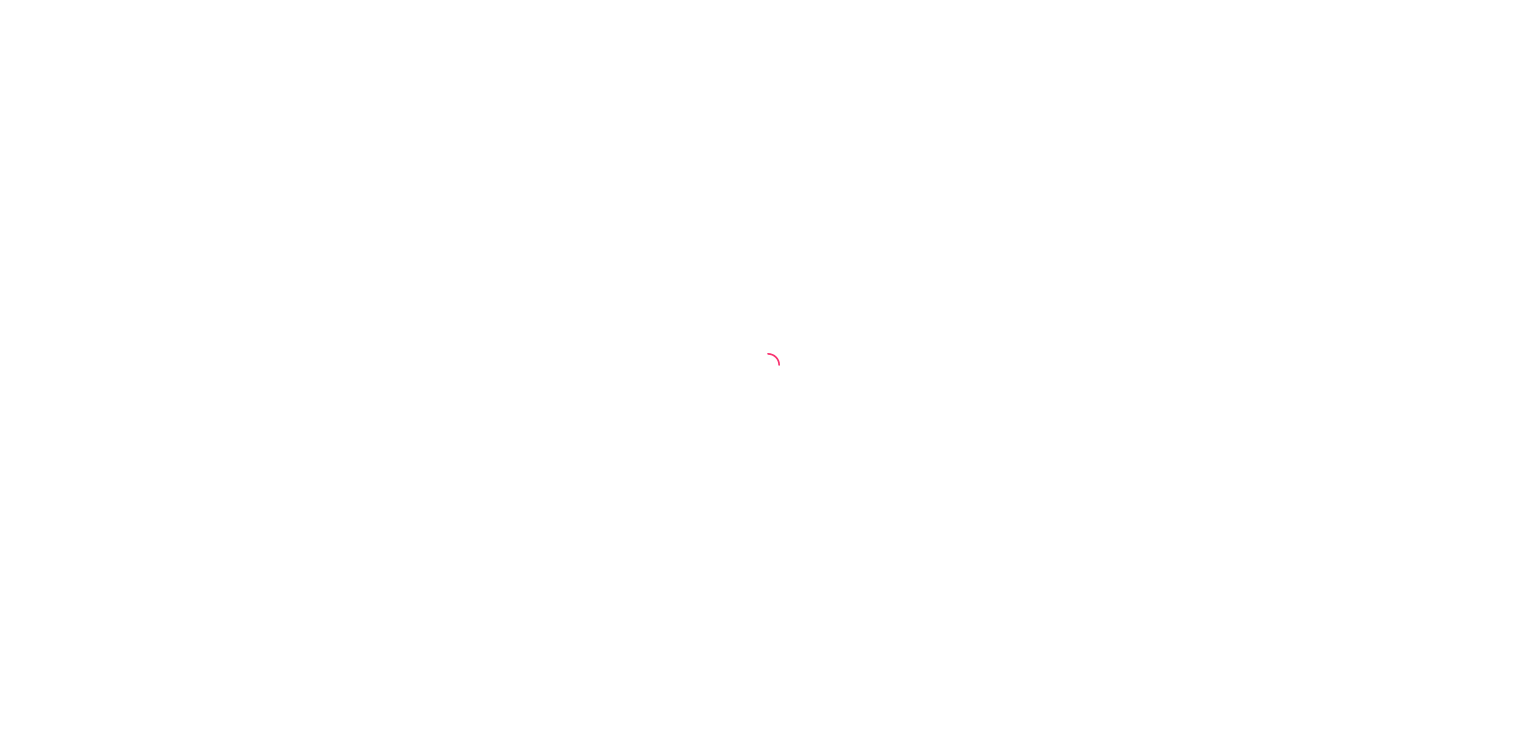 select on "ALL" 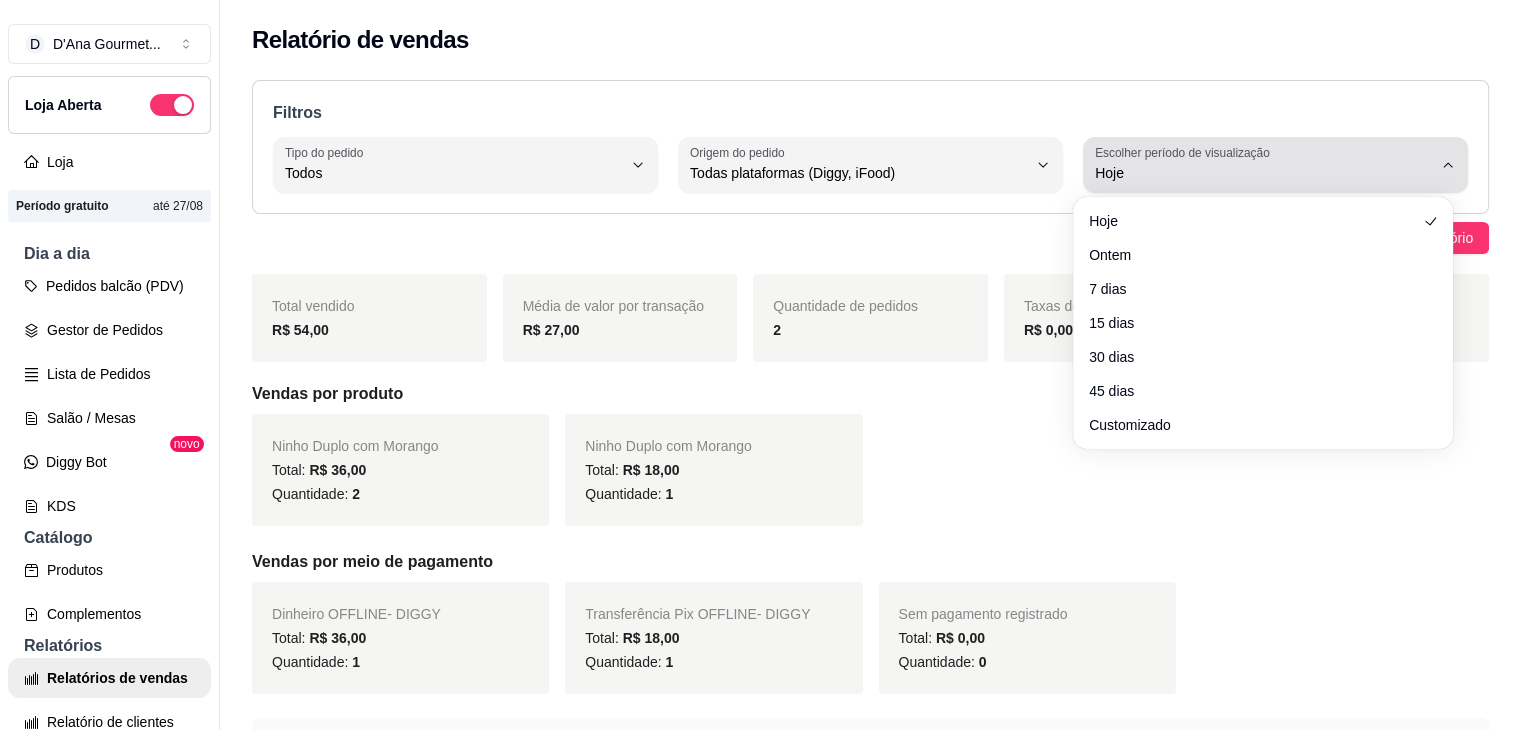 click on "Escolher período de visualização Hoje" at bounding box center (1275, 165) 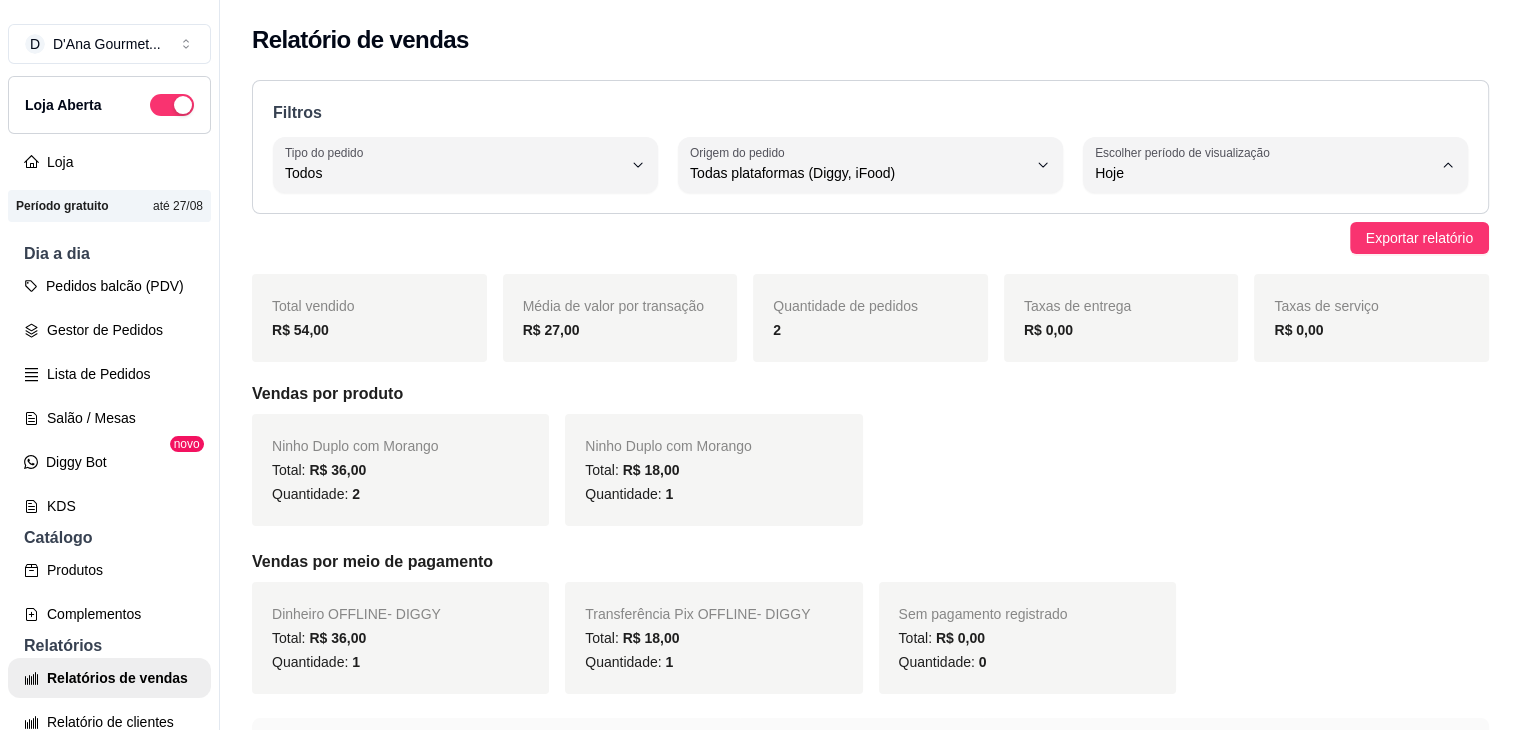 click on "30 dias" at bounding box center (1253, 350) 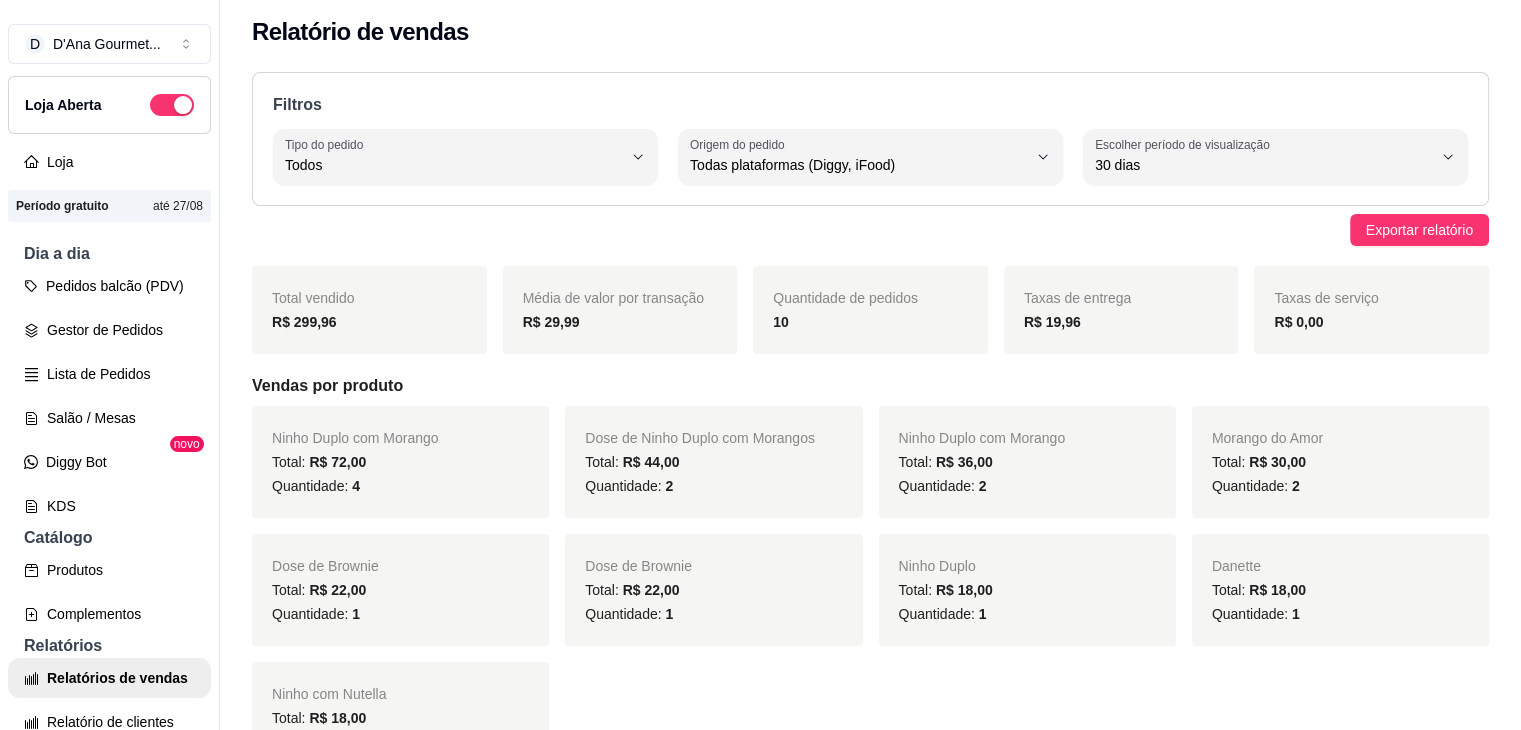 scroll, scrollTop: 0, scrollLeft: 0, axis: both 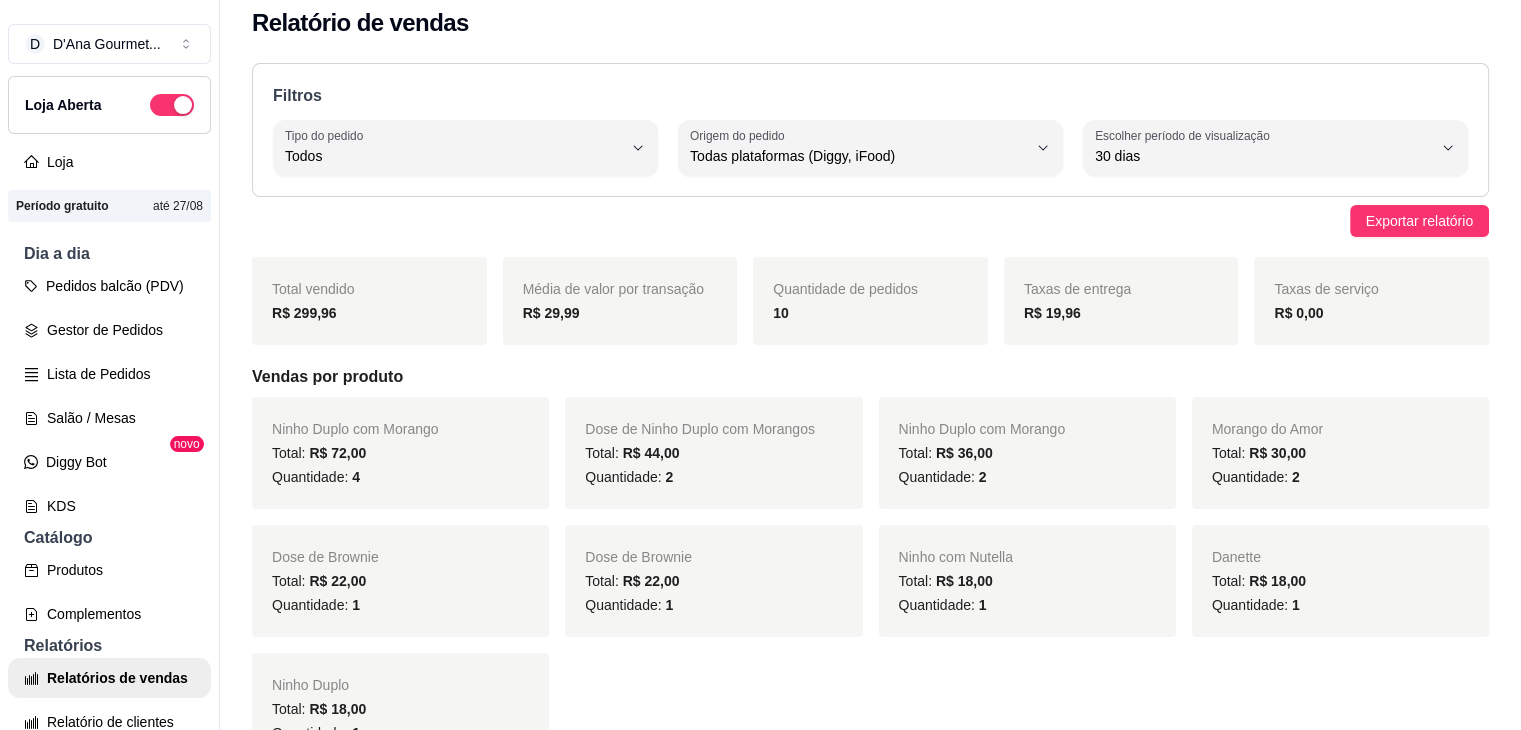 click on "Relatório de vendas" at bounding box center [870, 17] 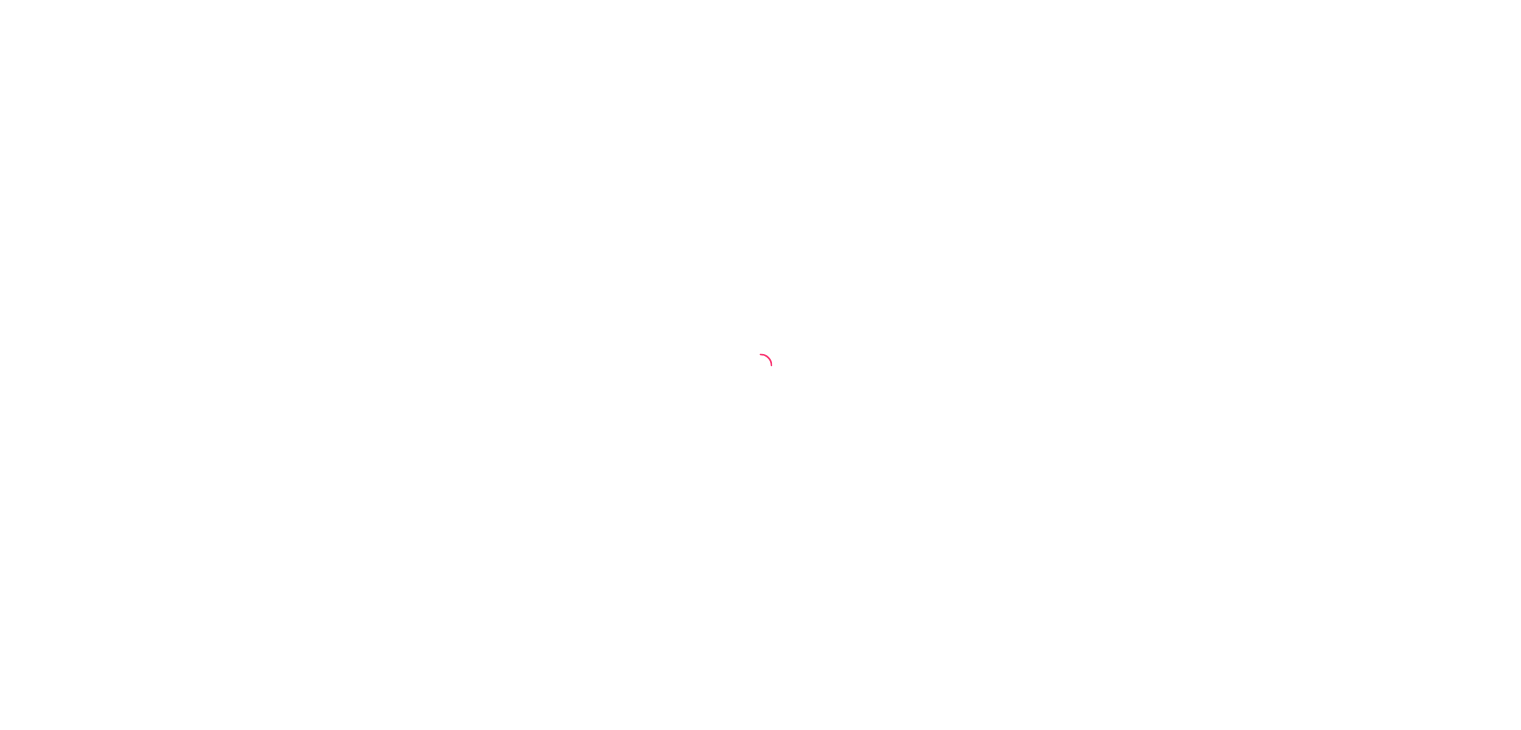 scroll, scrollTop: 0, scrollLeft: 0, axis: both 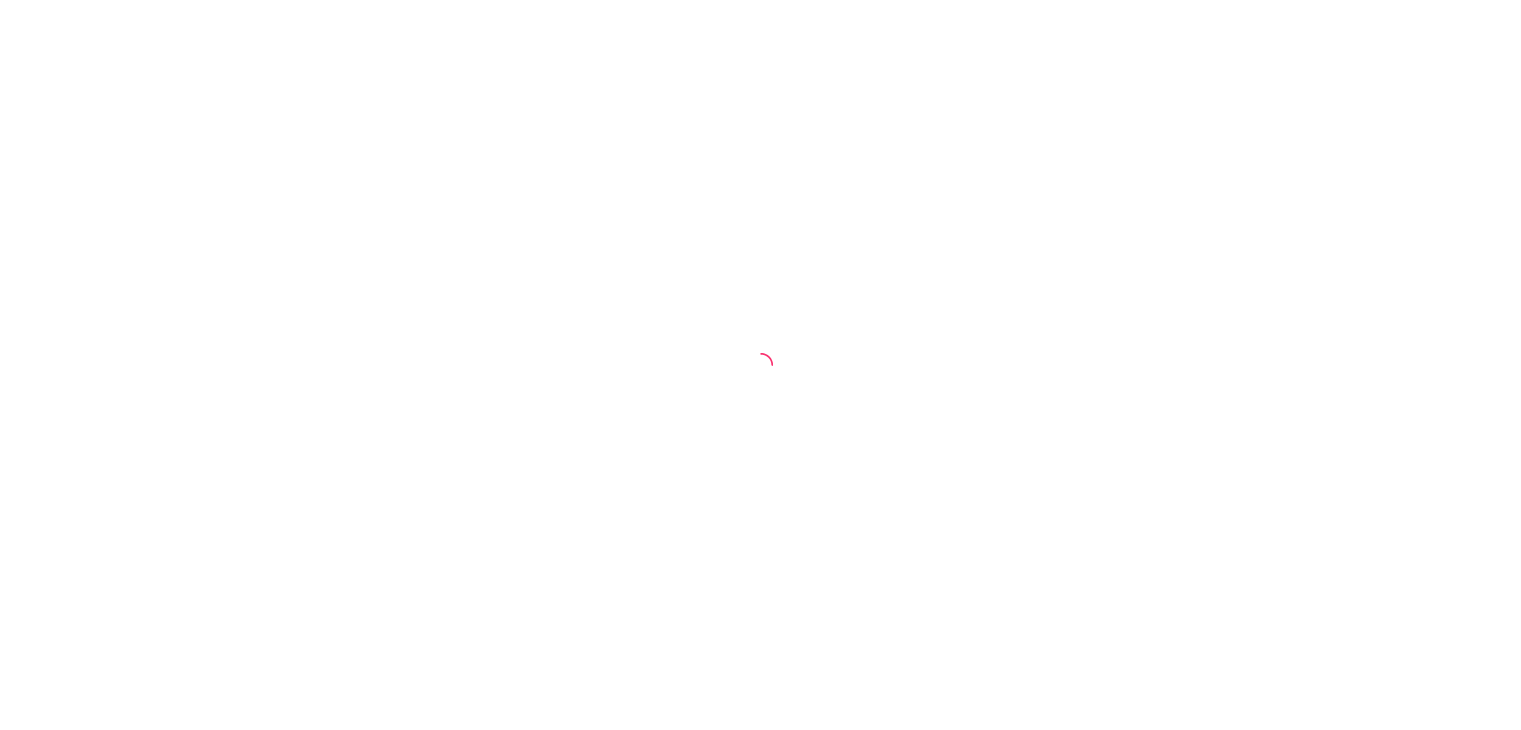select on "ALL" 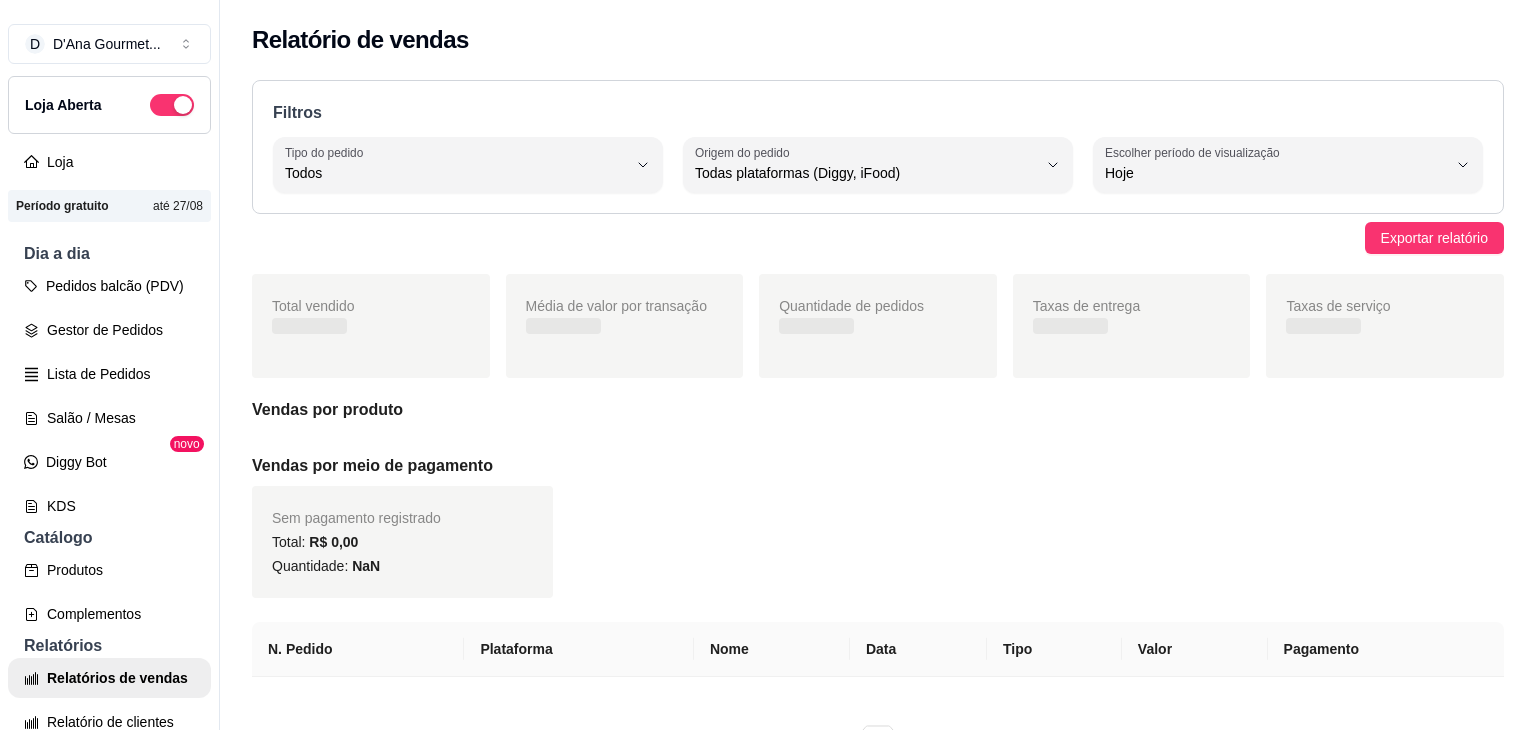 select on "ALL" 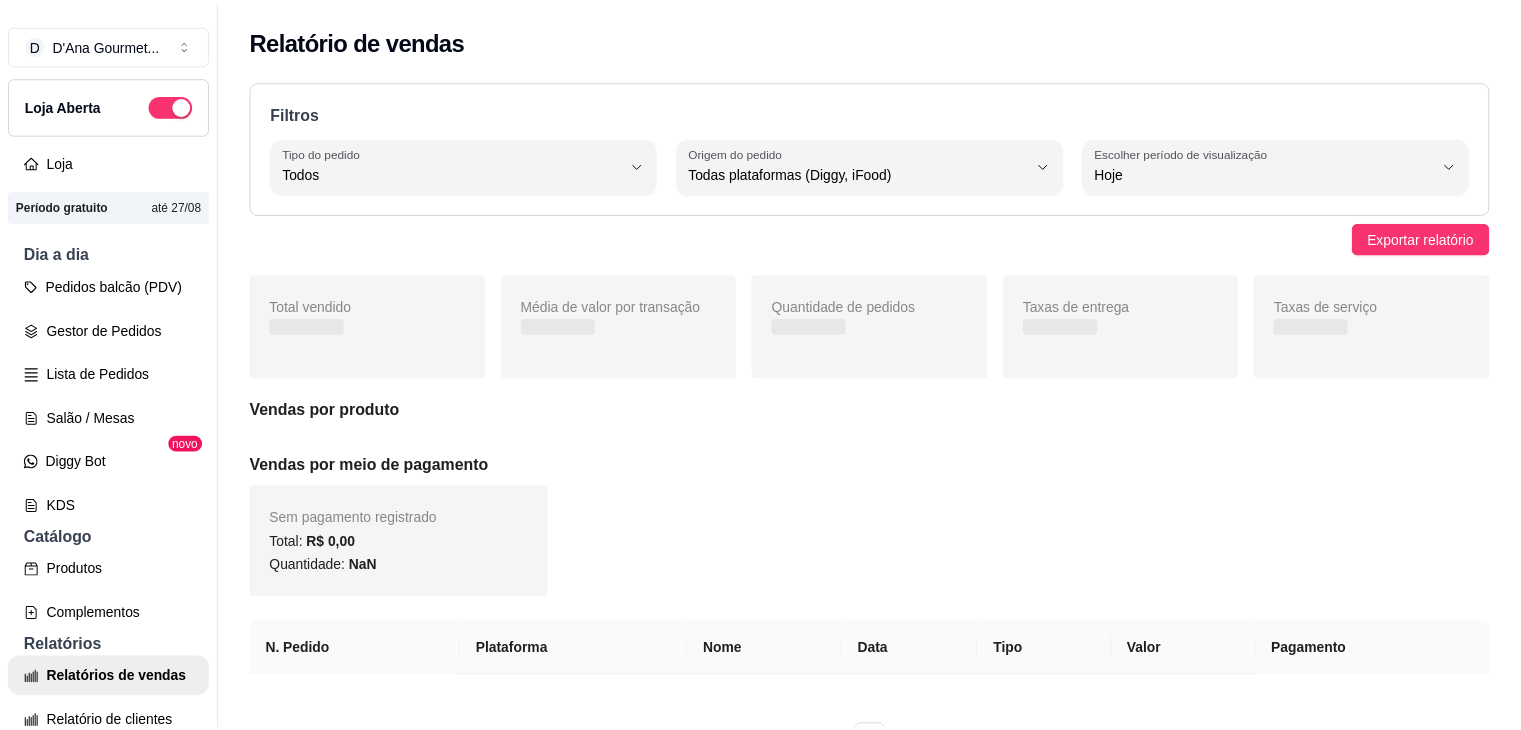 scroll, scrollTop: 0, scrollLeft: 0, axis: both 